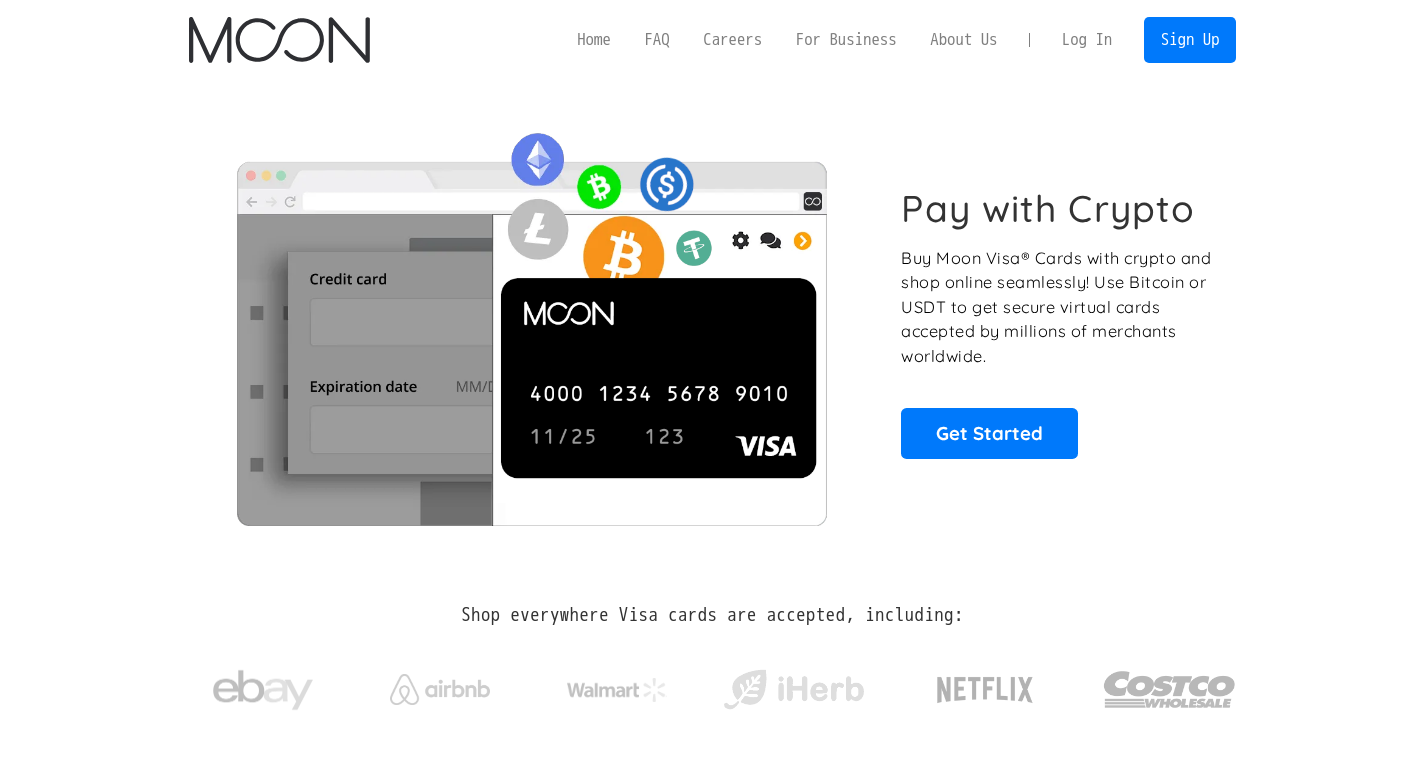 scroll, scrollTop: 0, scrollLeft: 0, axis: both 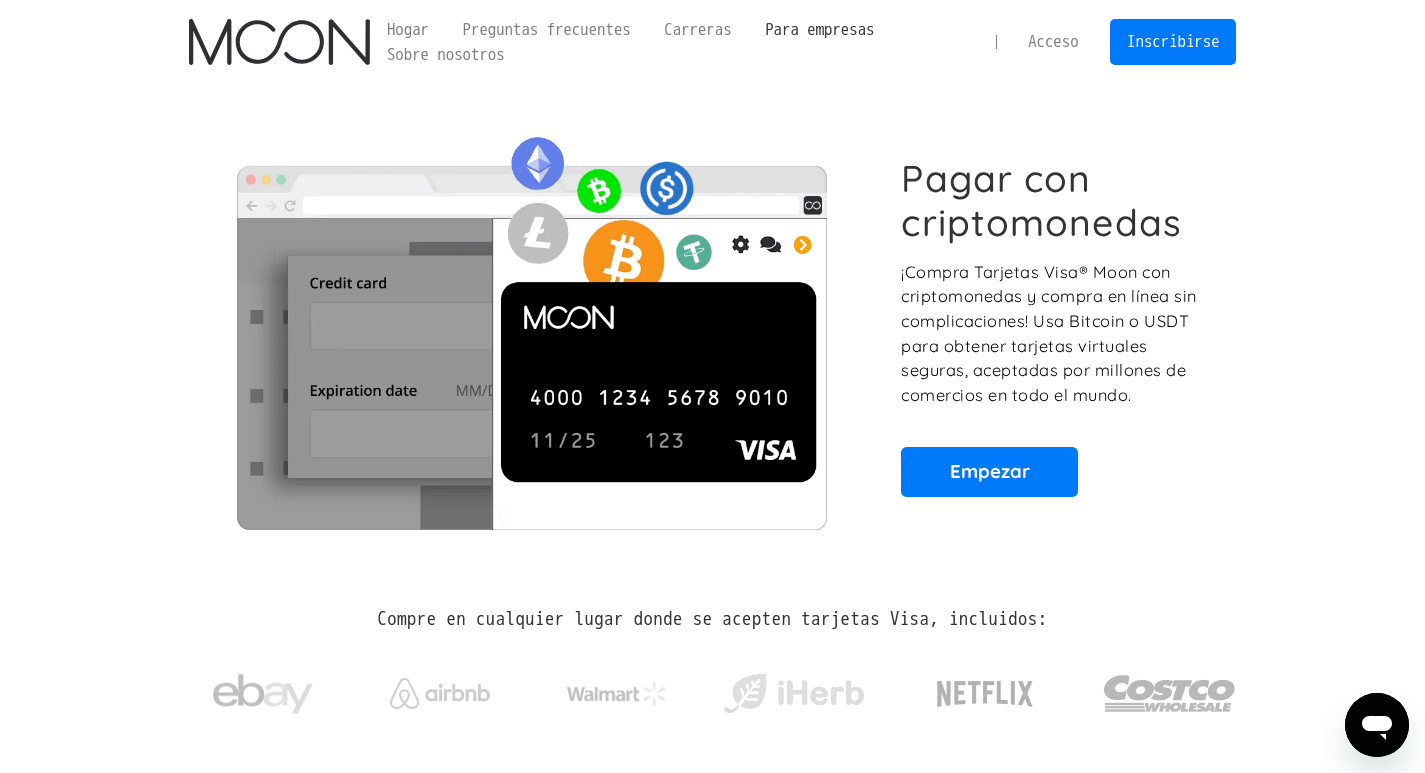 click on "Para empresas" at bounding box center [819, 29] 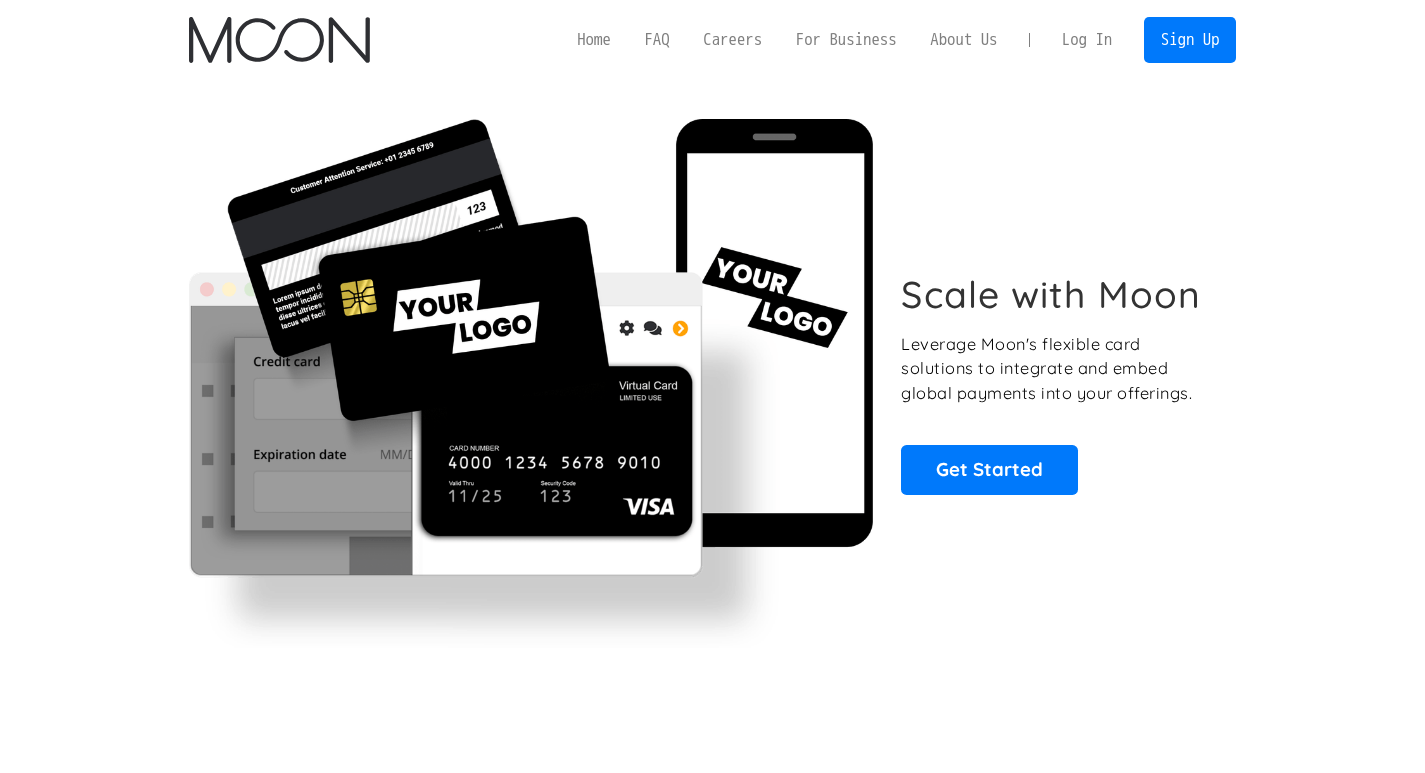 scroll, scrollTop: 0, scrollLeft: 0, axis: both 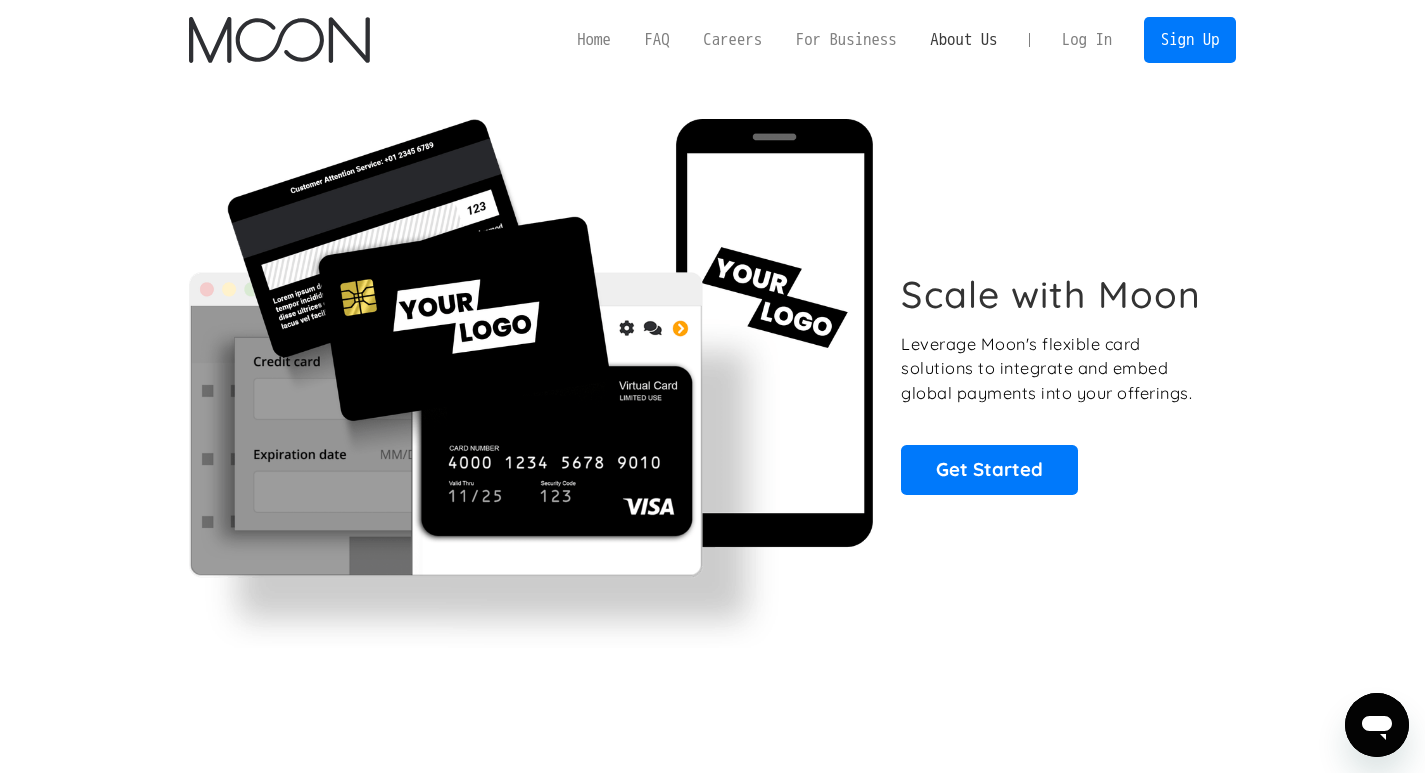 click on "About Us" at bounding box center [963, 39] 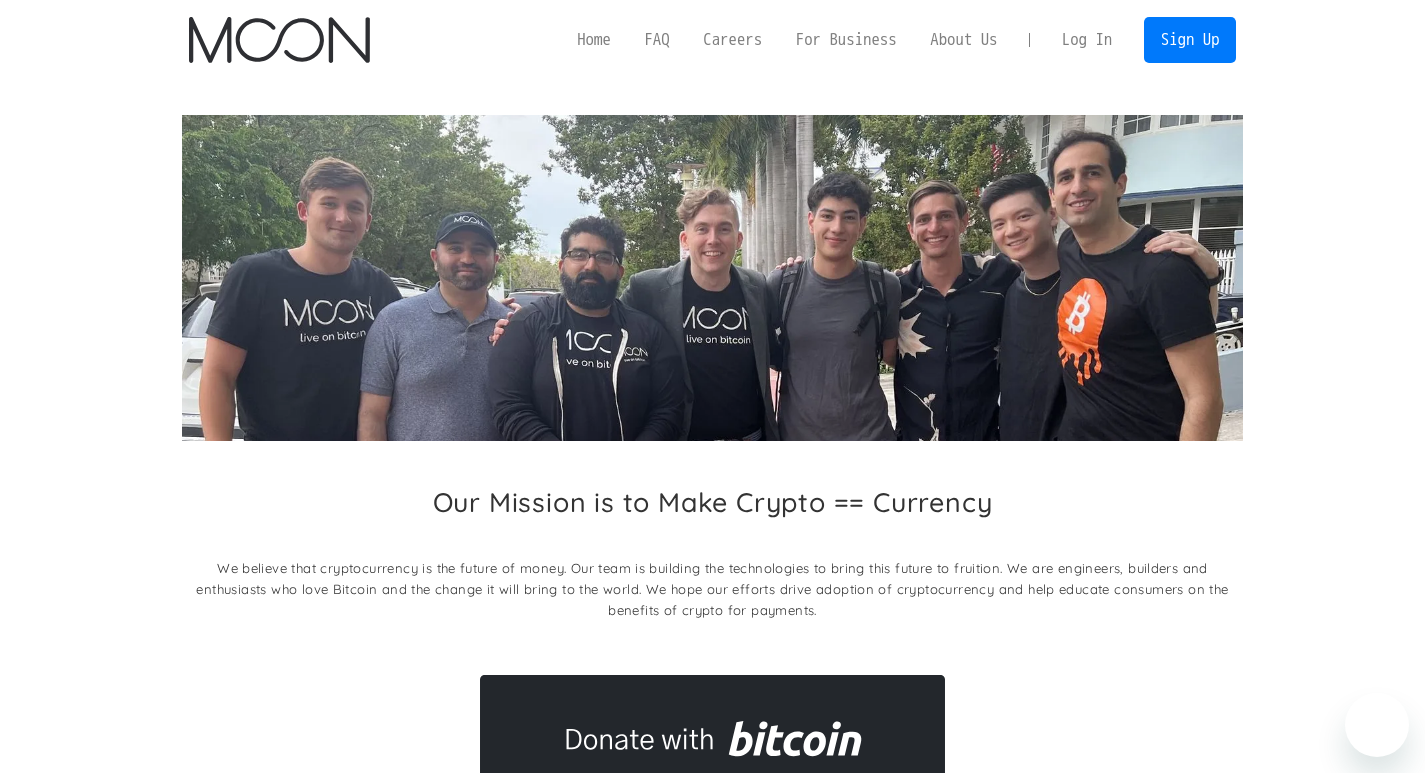 scroll, scrollTop: 0, scrollLeft: 0, axis: both 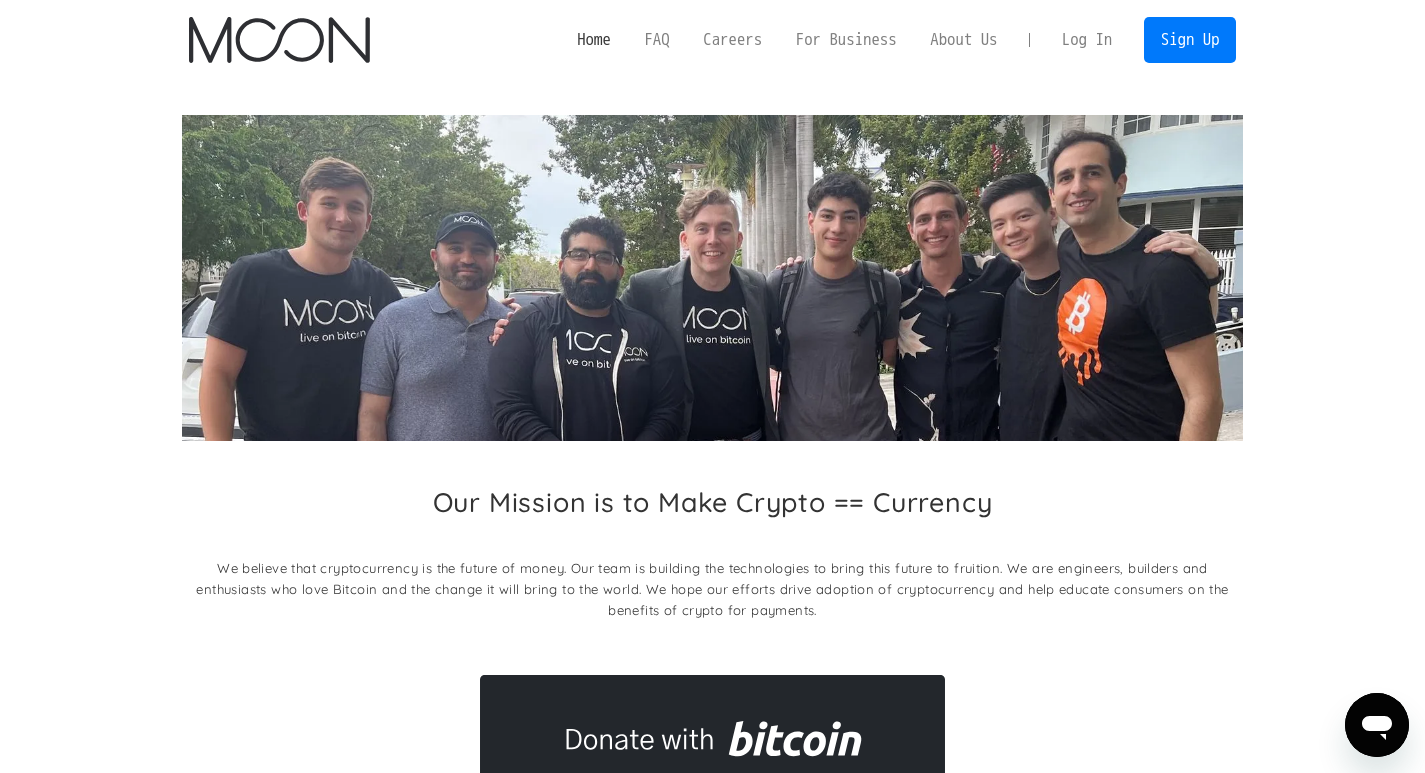 click on "Home" at bounding box center (593, 39) 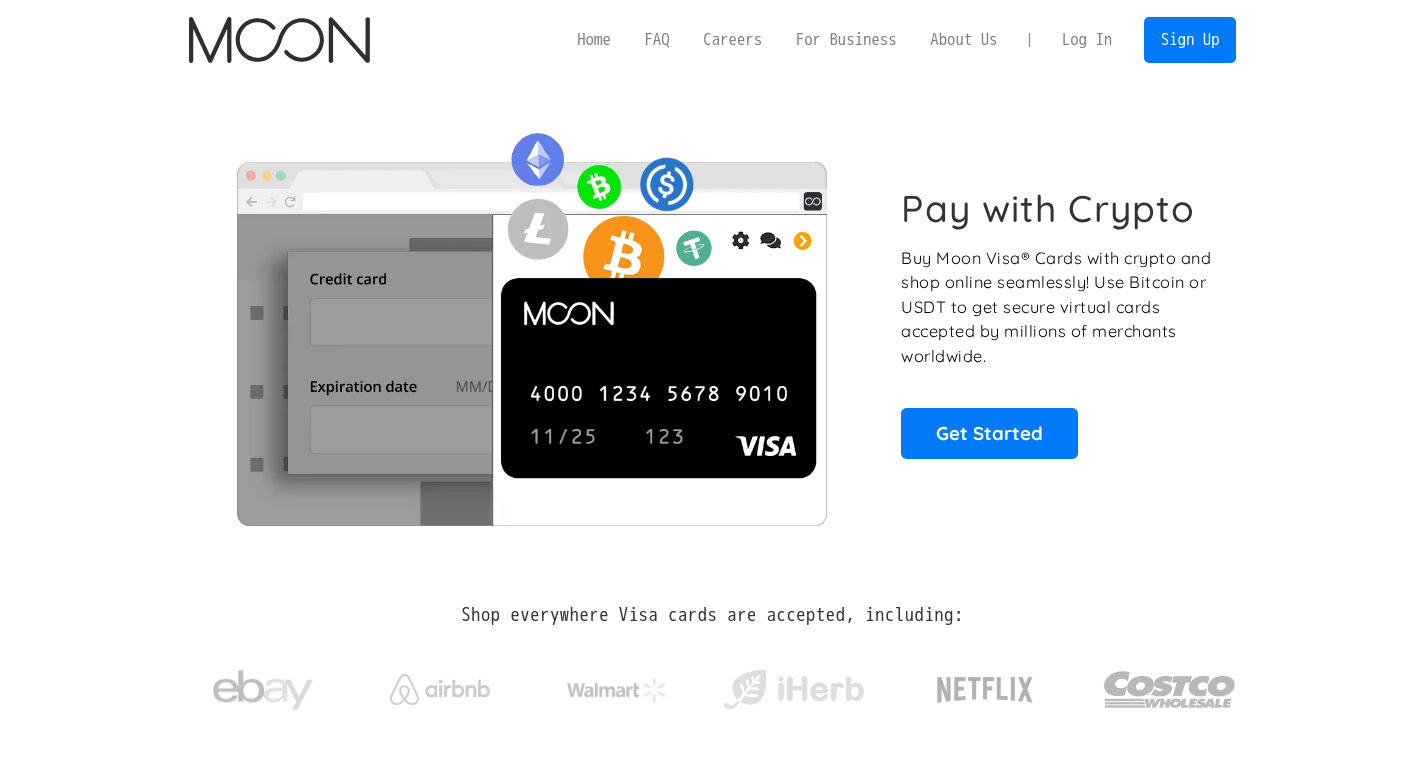 scroll, scrollTop: 0, scrollLeft: 0, axis: both 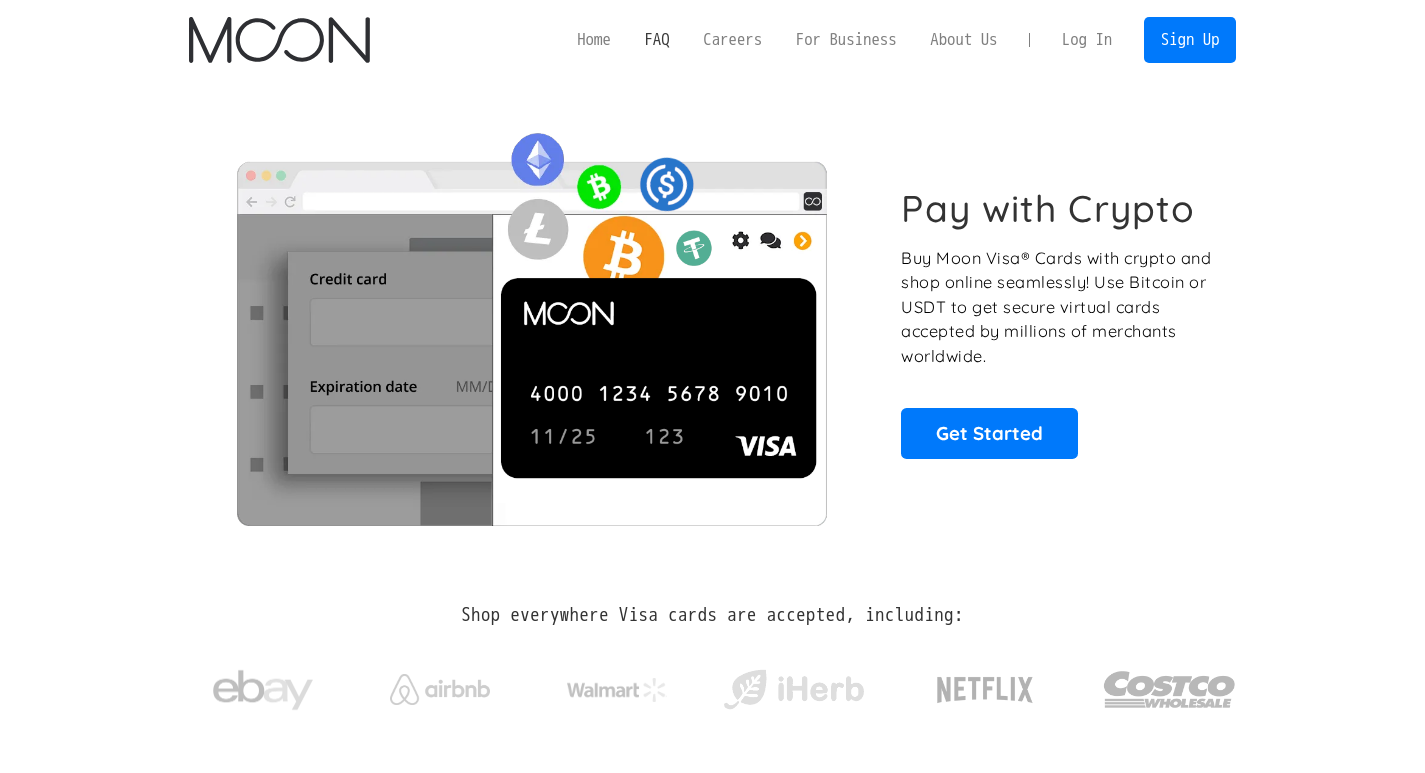 click on "FAQ" at bounding box center [657, 39] 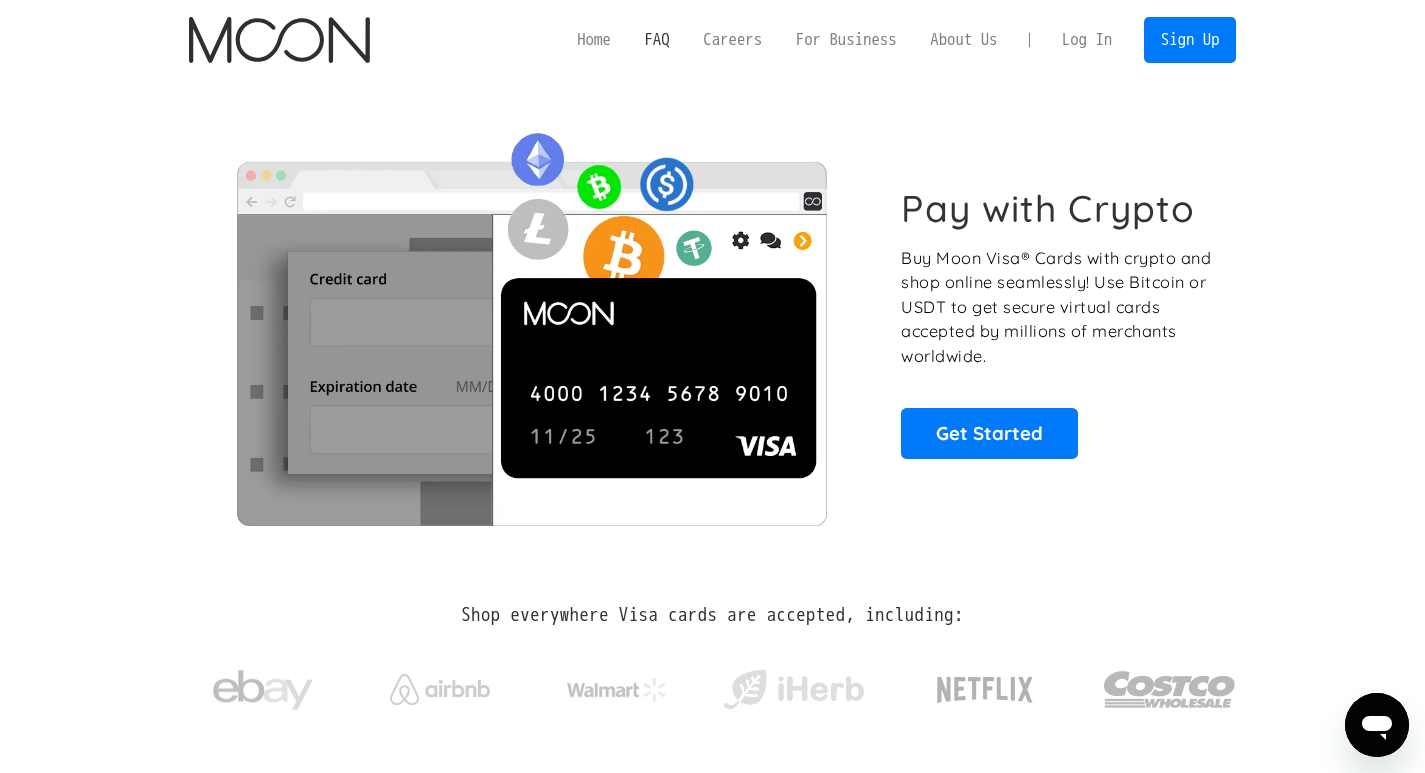 scroll, scrollTop: 0, scrollLeft: 0, axis: both 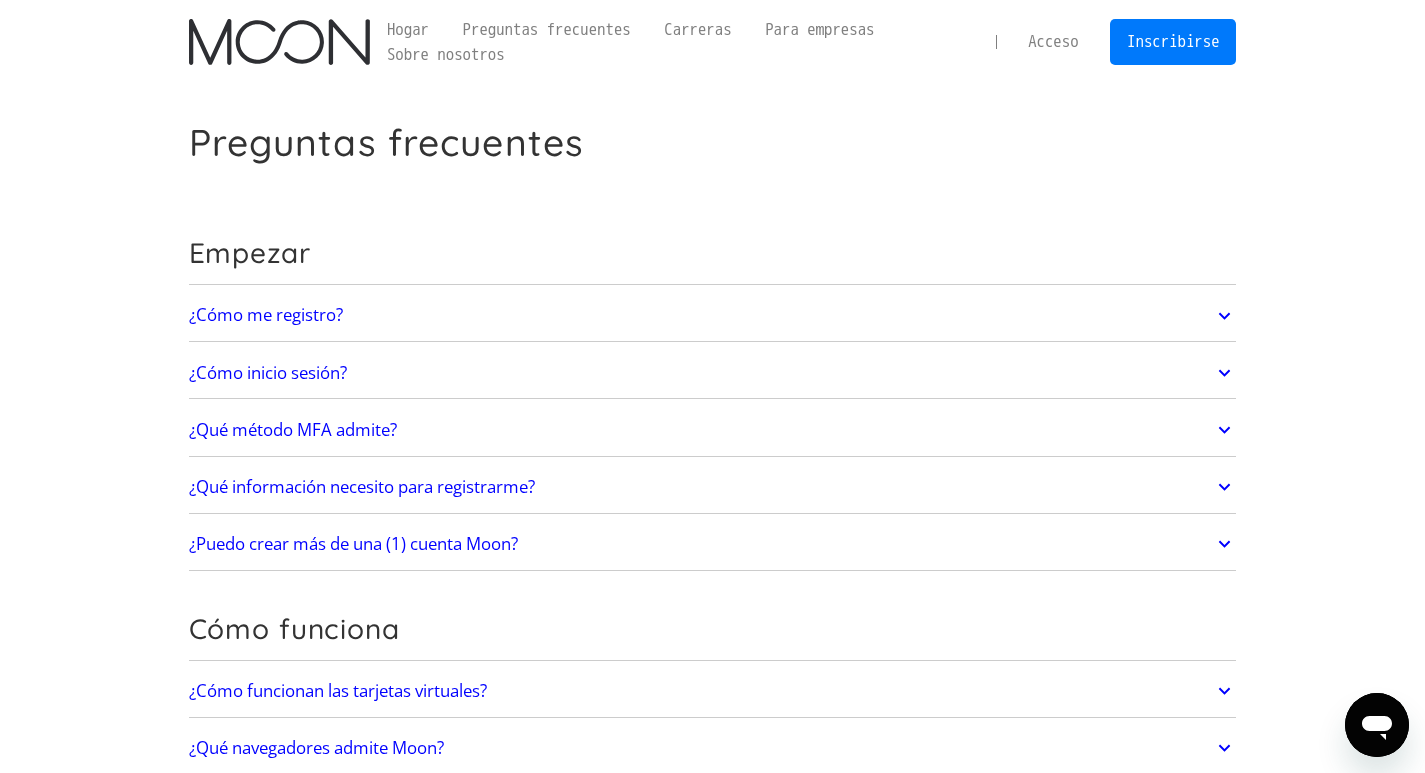 click on "Empezar
¿Cómo me registro? Visita paywithmoon.com/signup para comenzar.
¿Cómo inicio sesión? Visita paywithmoon.com/login para comenzar.
¿Qué método MFA admite? Moon solo permite la verificación de cuenta por correo electrónico. No es necesario verificar la cuenta por correo electrónico para "Iniciar sesión con Google".
¿Qué información necesito para registrarme? Para crear una cuenta Moon, necesitas una dirección de correo electrónico y una contraseña. La dirección de correo electrónico que uses para crear tu cuenta se usará para recibir códigos de autenticación de dos factores (A2F), así que asegúrate de no perder el acceso a tu bandeja de entrada.
¿Puedo crear más de una (1) cuenta Moon? No. Cada usuario sólo puede tener una cuenta.
Cómo funciona
¿Cómo funcionan las tarjetas virtuales?
¿Qué navegadores admite Moon? Moon es compatible con los siguientes navegadores, tanto en computadoras de escritorio como en dispositivos móviles: Safari Cromo Firefox" at bounding box center (713, 2518) 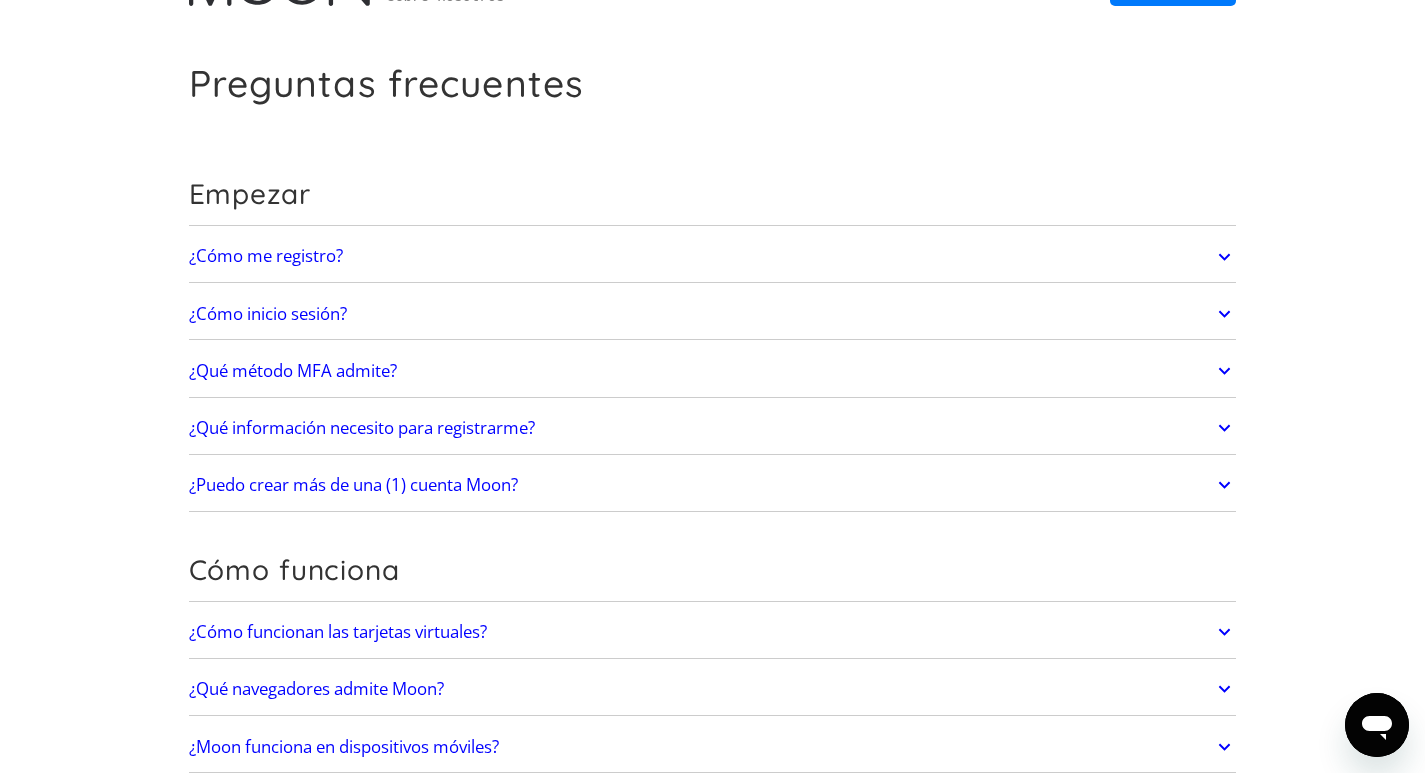 scroll, scrollTop: 100, scrollLeft: 0, axis: vertical 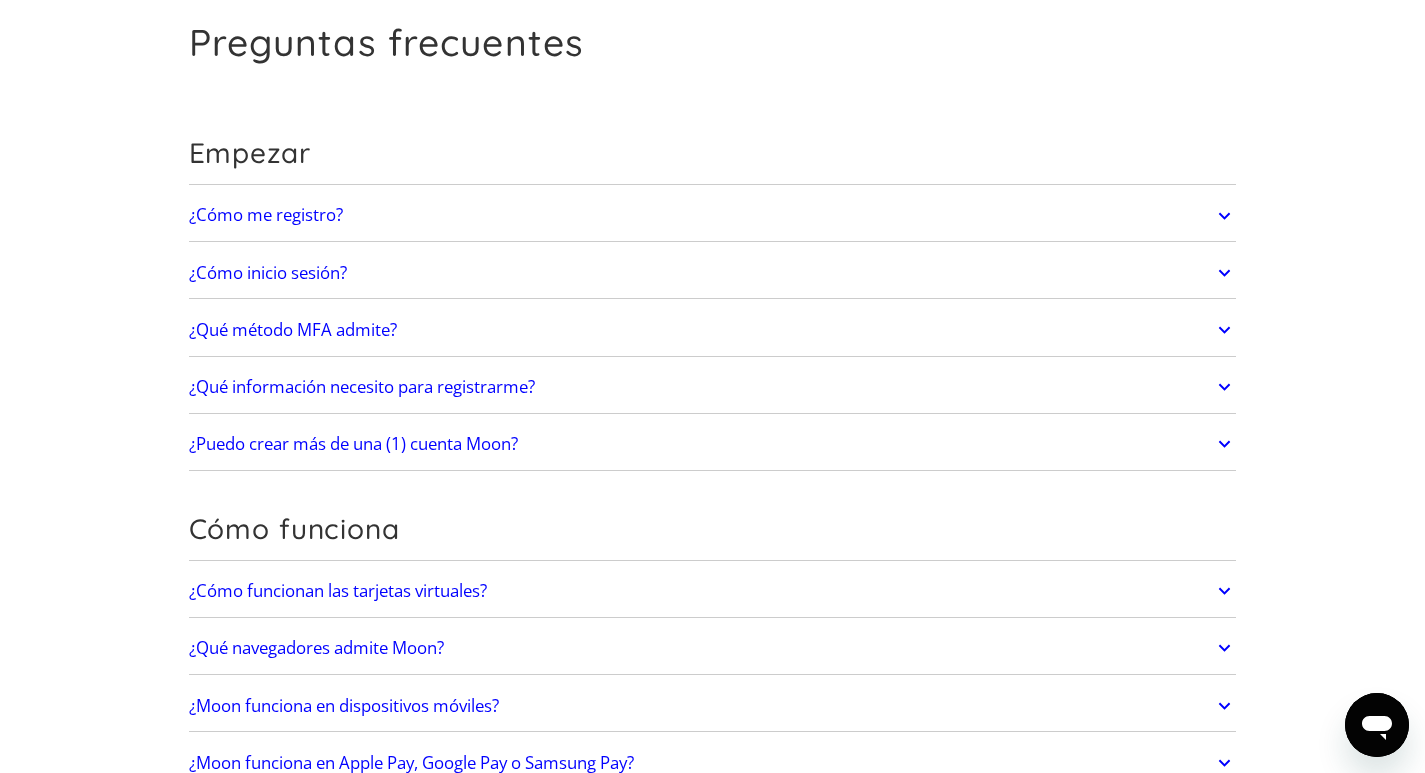 click on "¿Qué método MFA admite?" at bounding box center (713, 330) 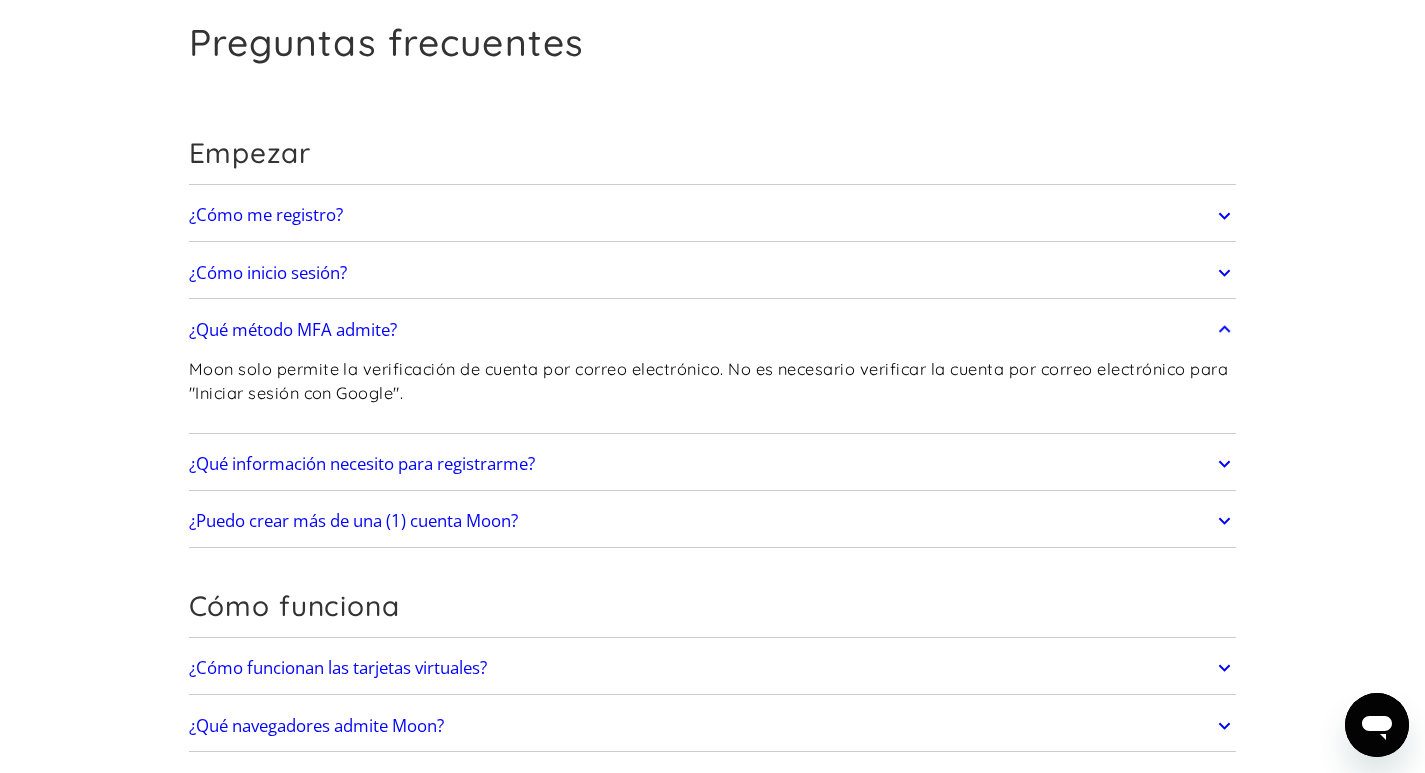scroll, scrollTop: 300, scrollLeft: 0, axis: vertical 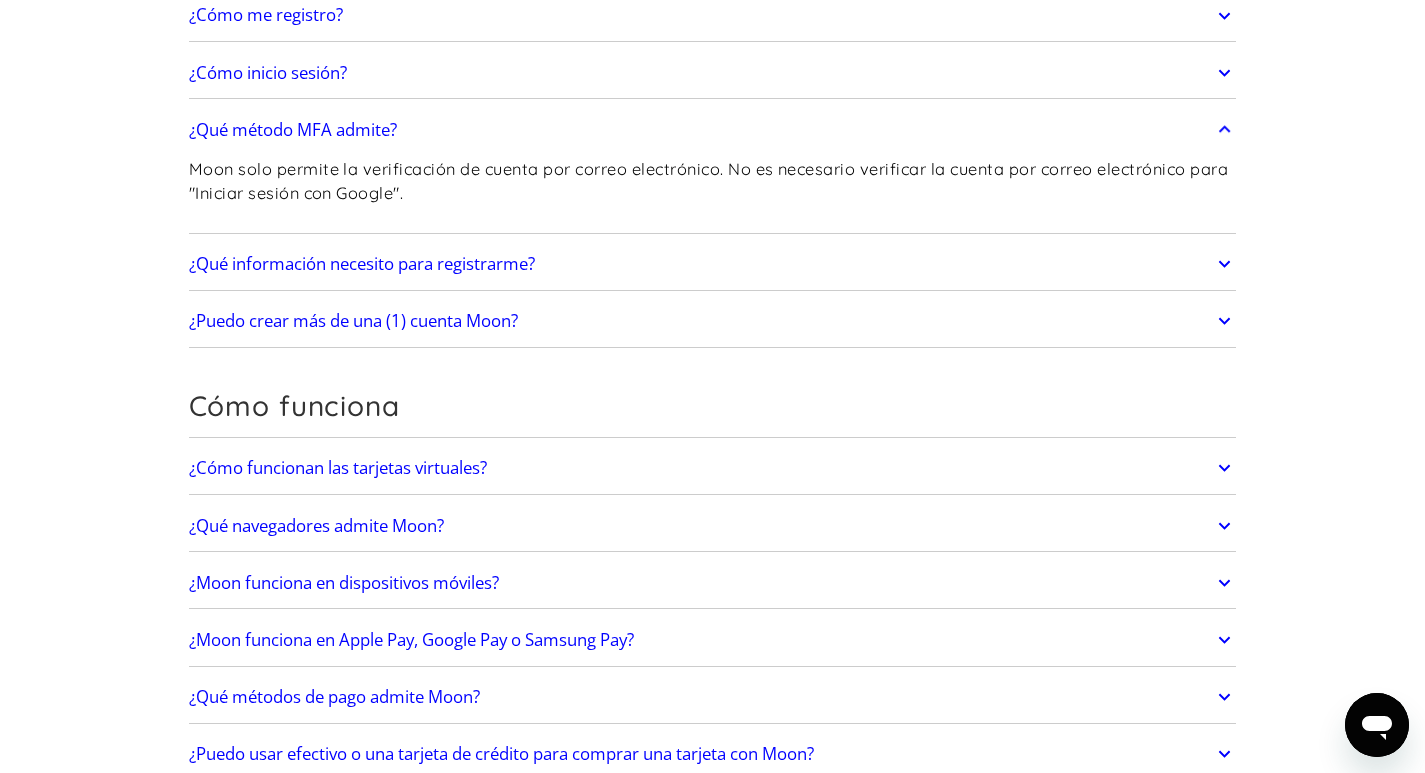 click on "¿Qué información necesito para registrarme?" at bounding box center [362, 263] 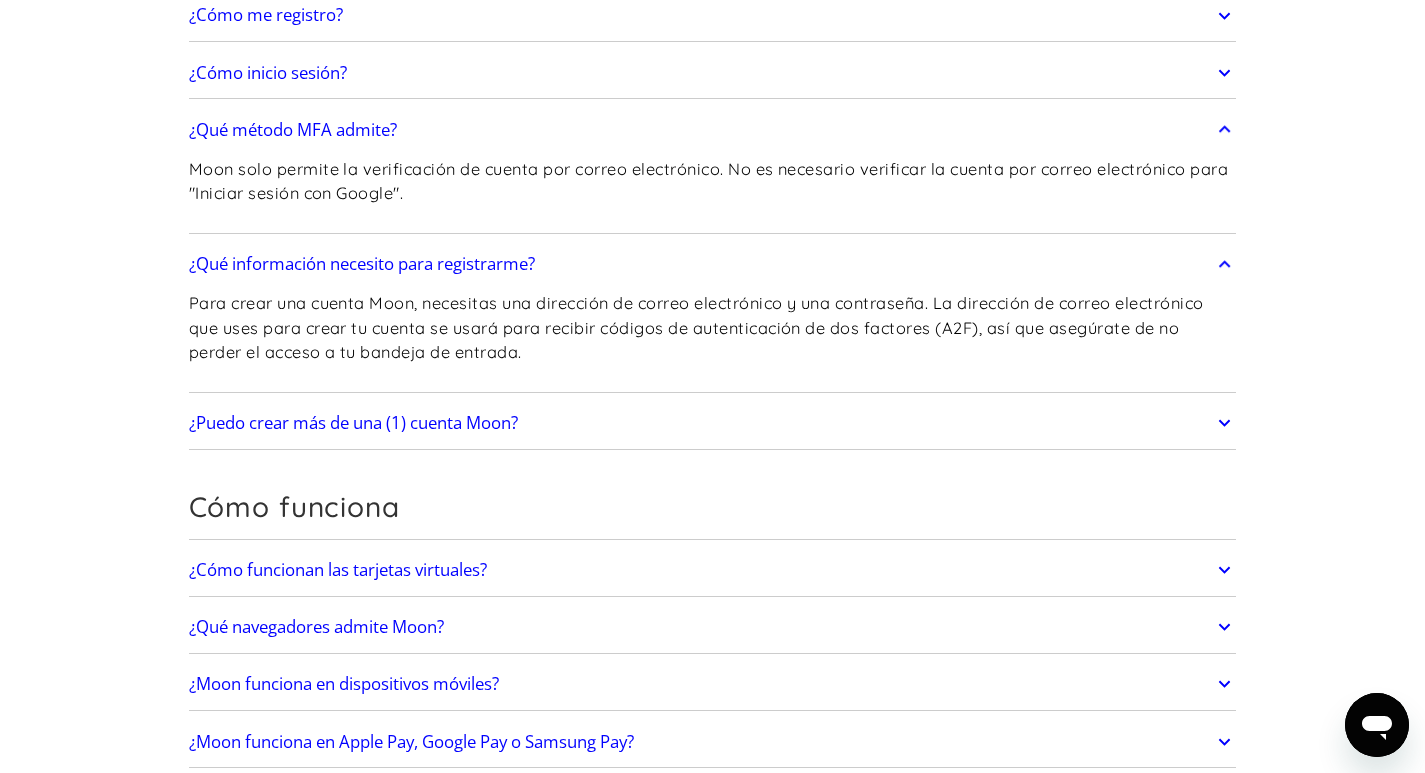 click on "¿Puedo crear más de una (1) cuenta Moon?" at bounding box center [713, 423] 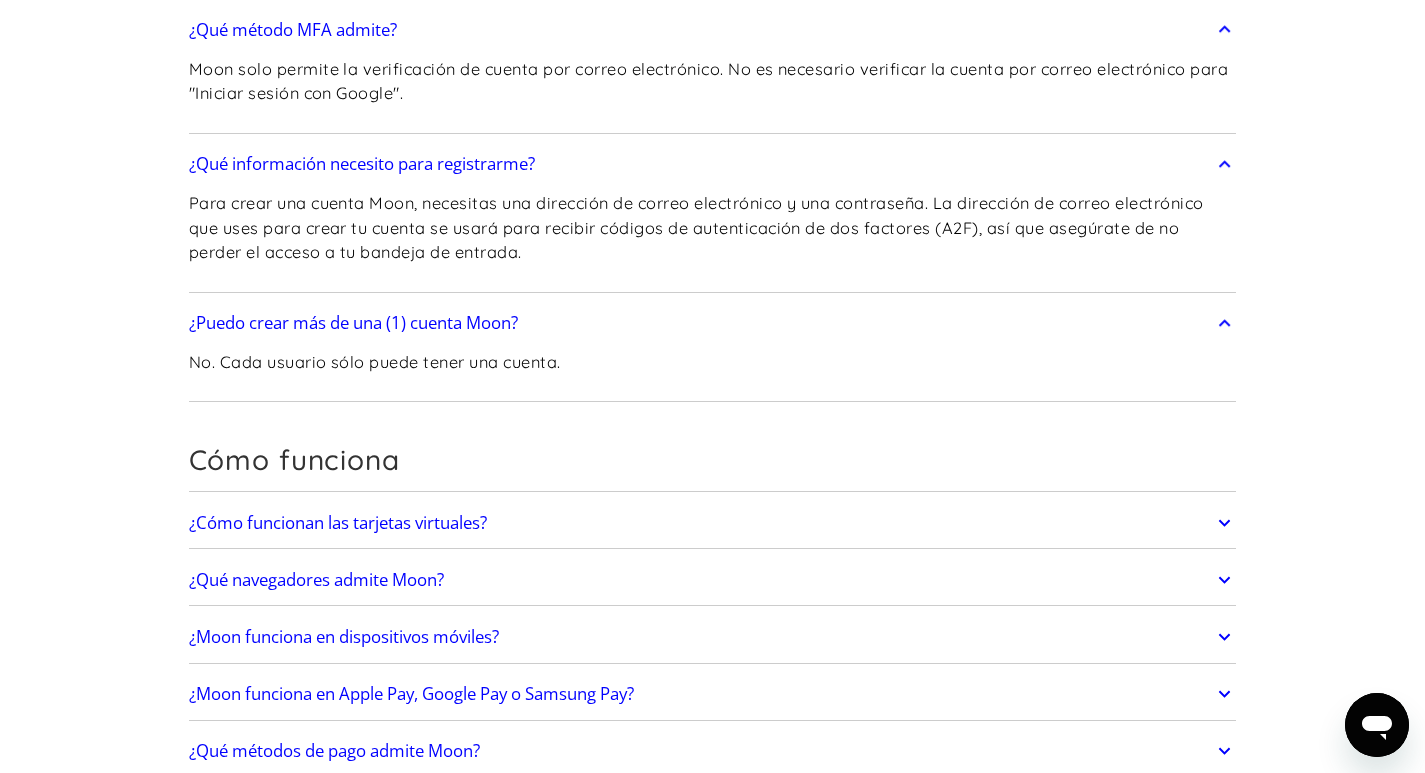 scroll, scrollTop: 600, scrollLeft: 0, axis: vertical 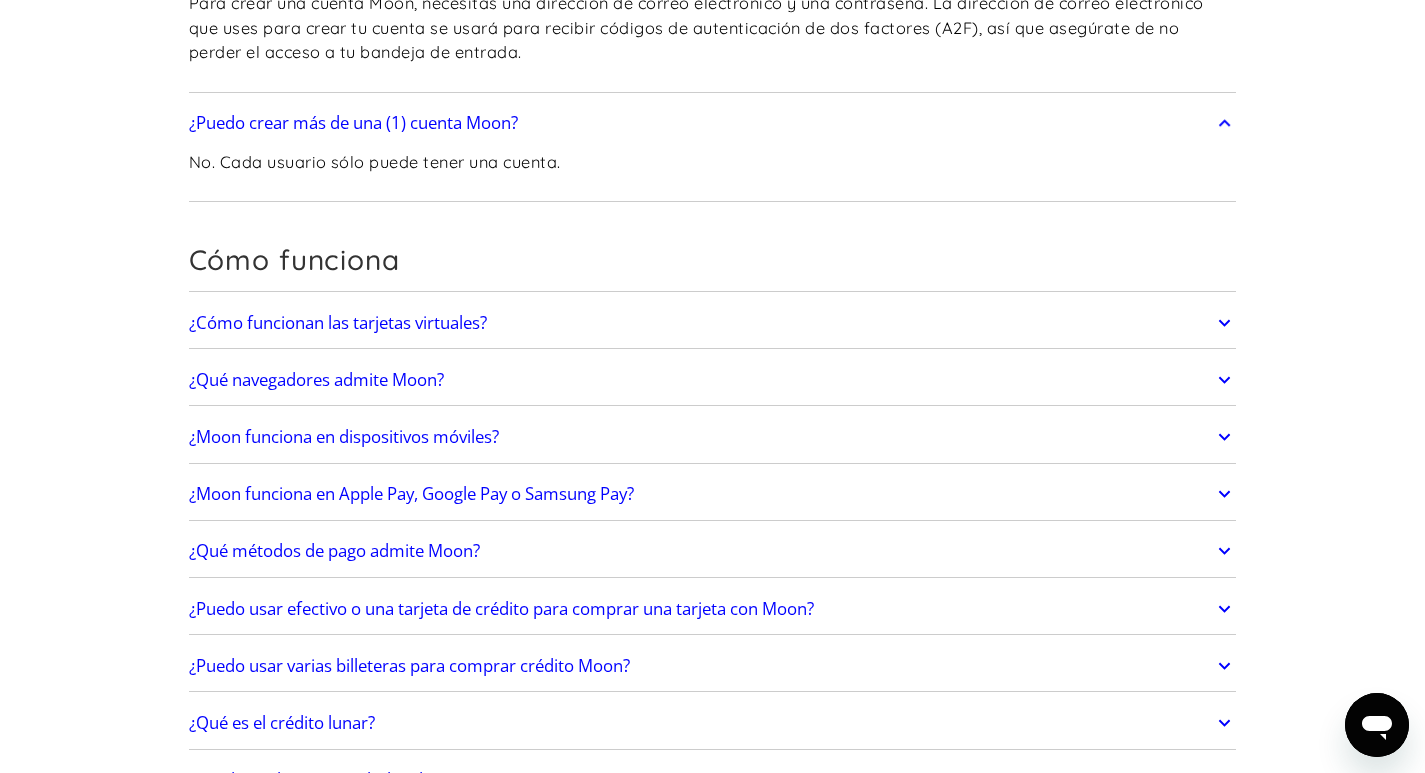 click on "¿Cómo funcionan las tarjetas virtuales?" at bounding box center [713, 323] 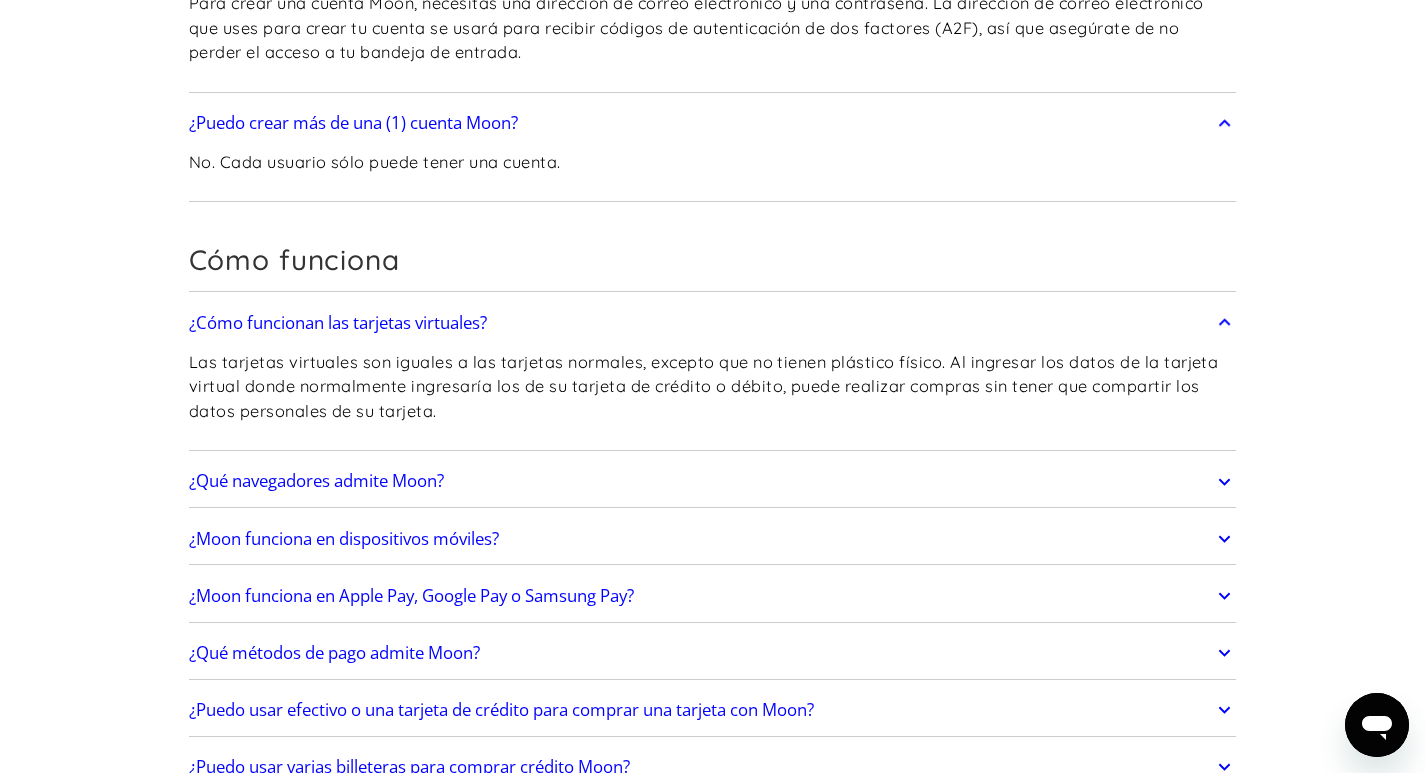 click on "¿Cómo funcionan las tarjetas virtuales?" at bounding box center (713, 323) 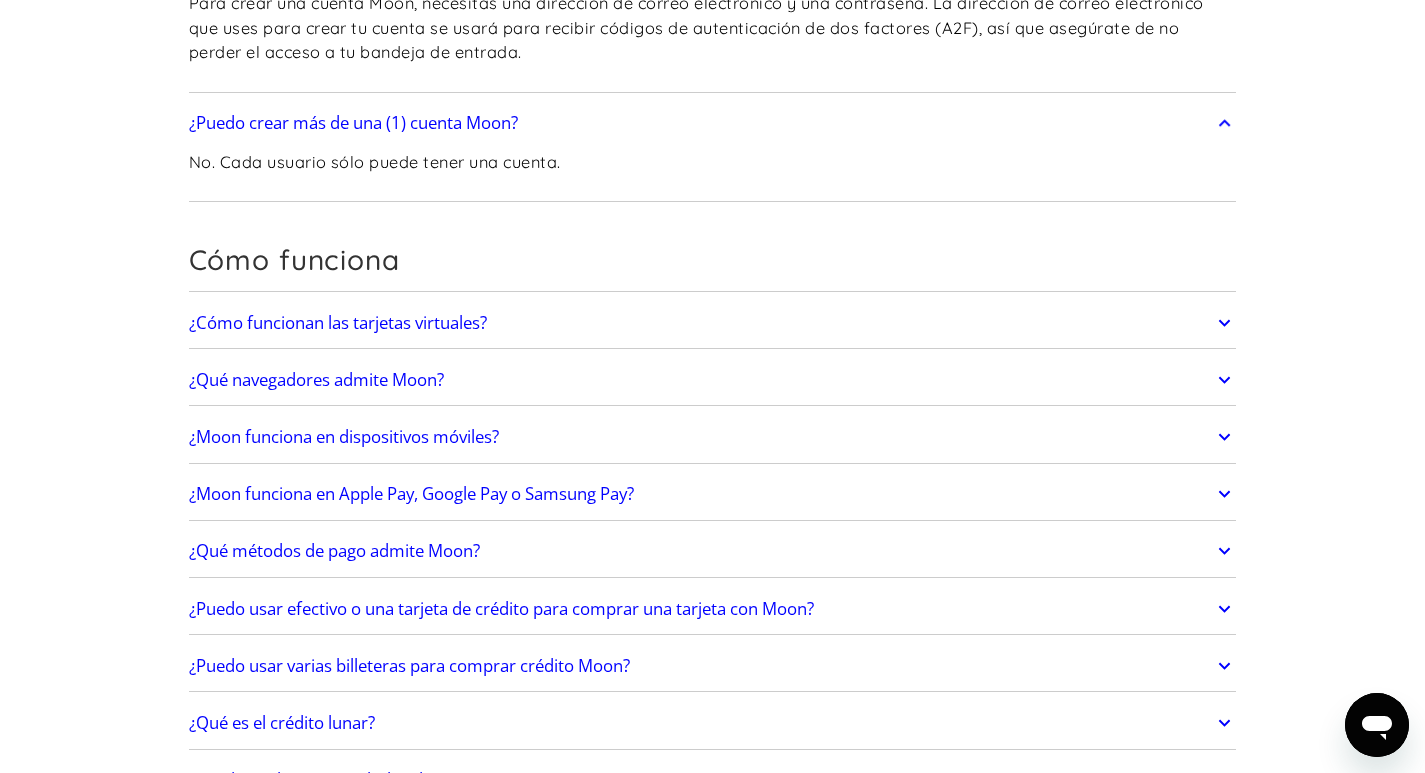 click on "¿Qué navegadores admite Moon?" at bounding box center (713, 380) 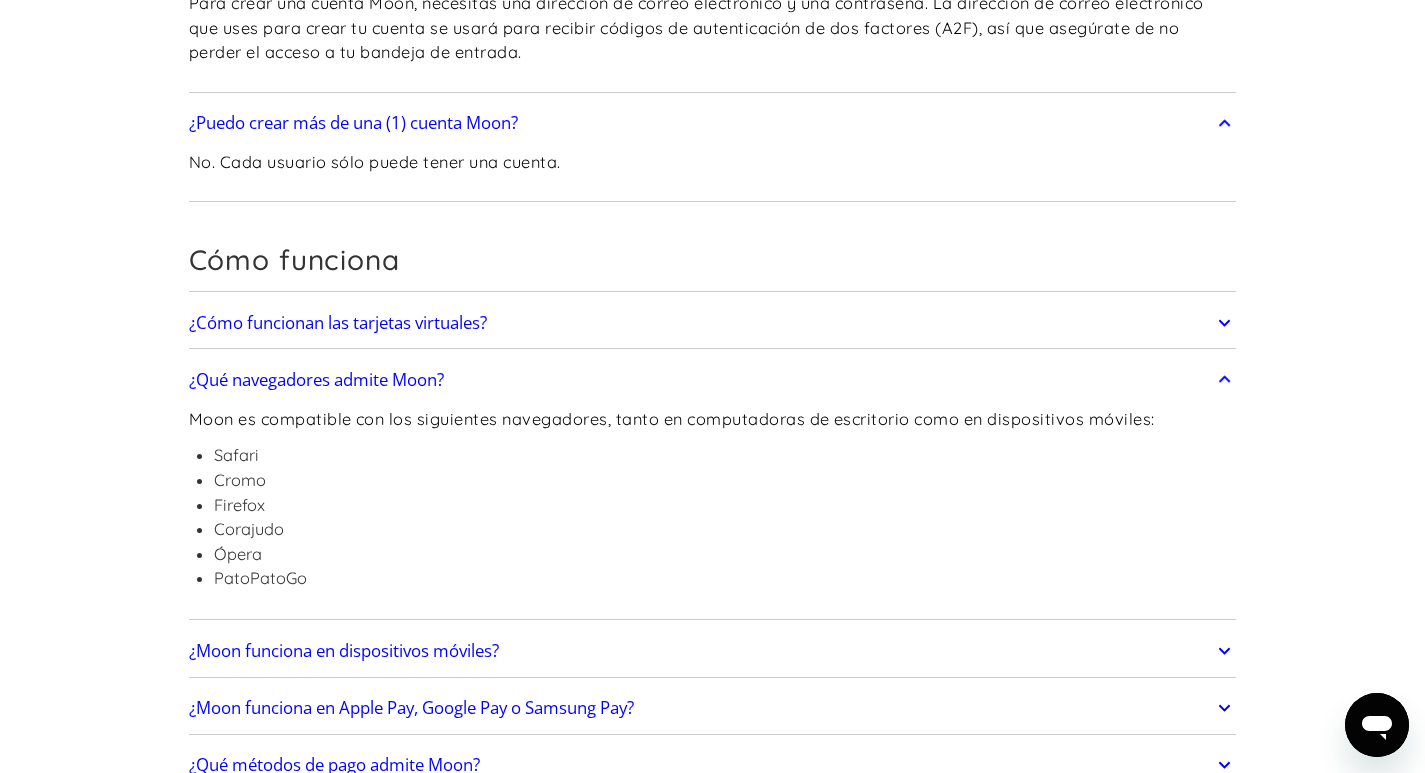 click on "¿Qué navegadores admite Moon?" at bounding box center (713, 380) 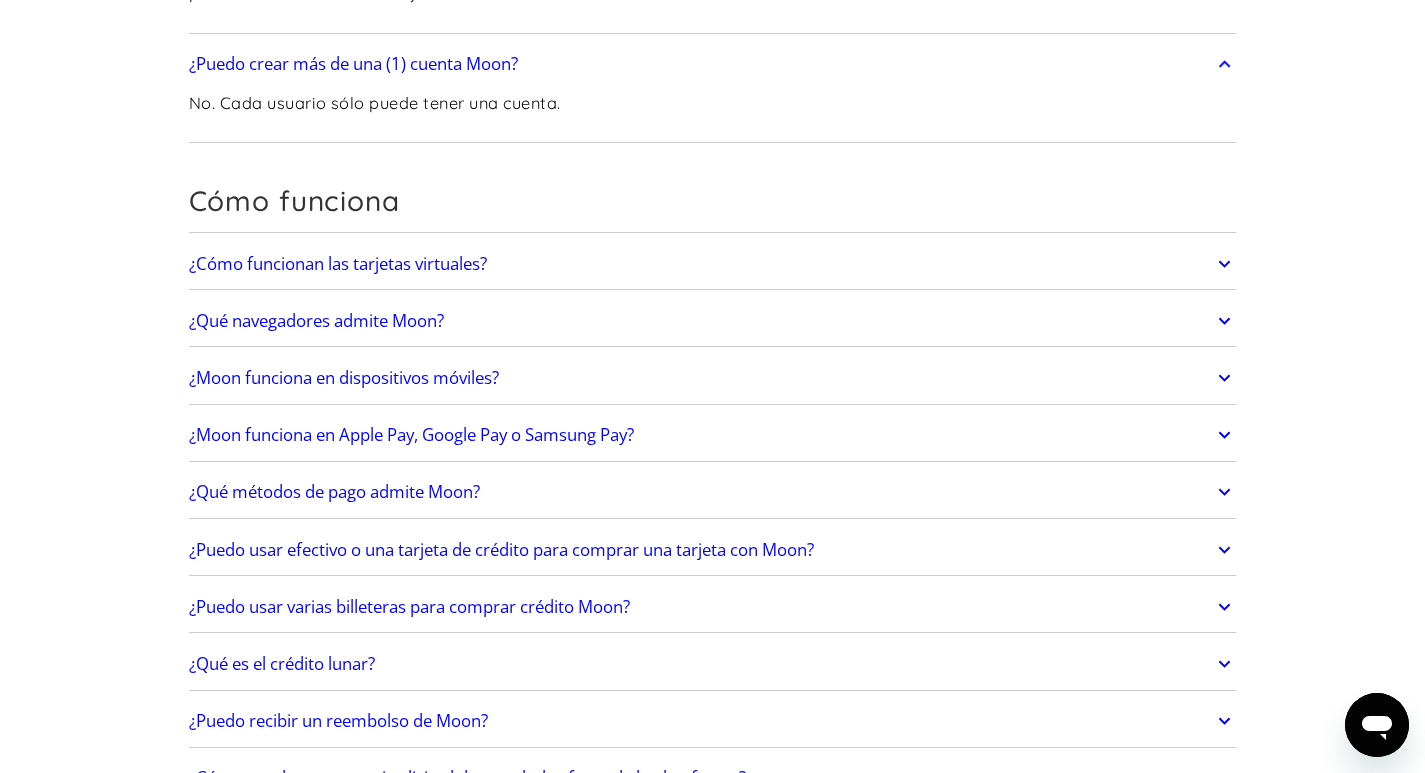 scroll, scrollTop: 700, scrollLeft: 0, axis: vertical 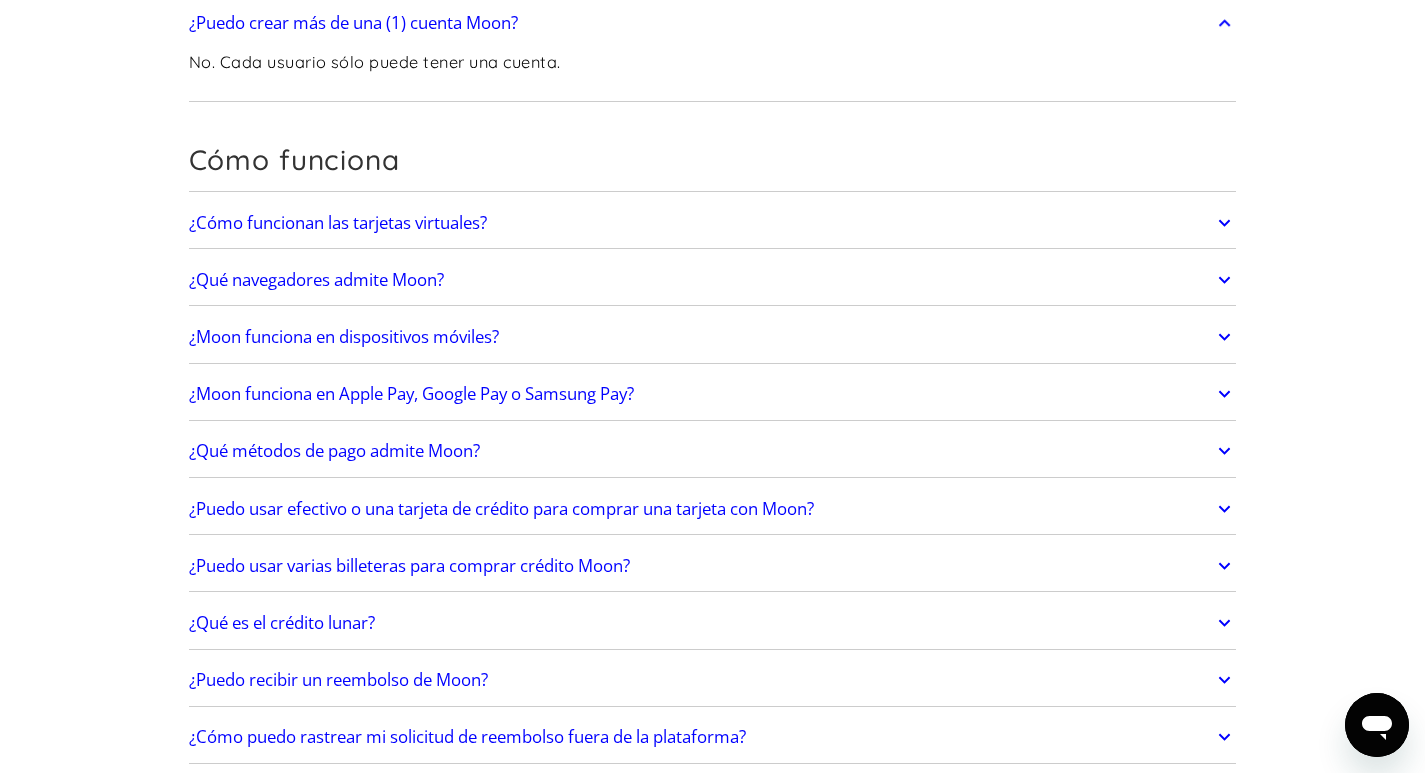 click on "¿Moon funciona en dispositivos móviles?" at bounding box center [713, 337] 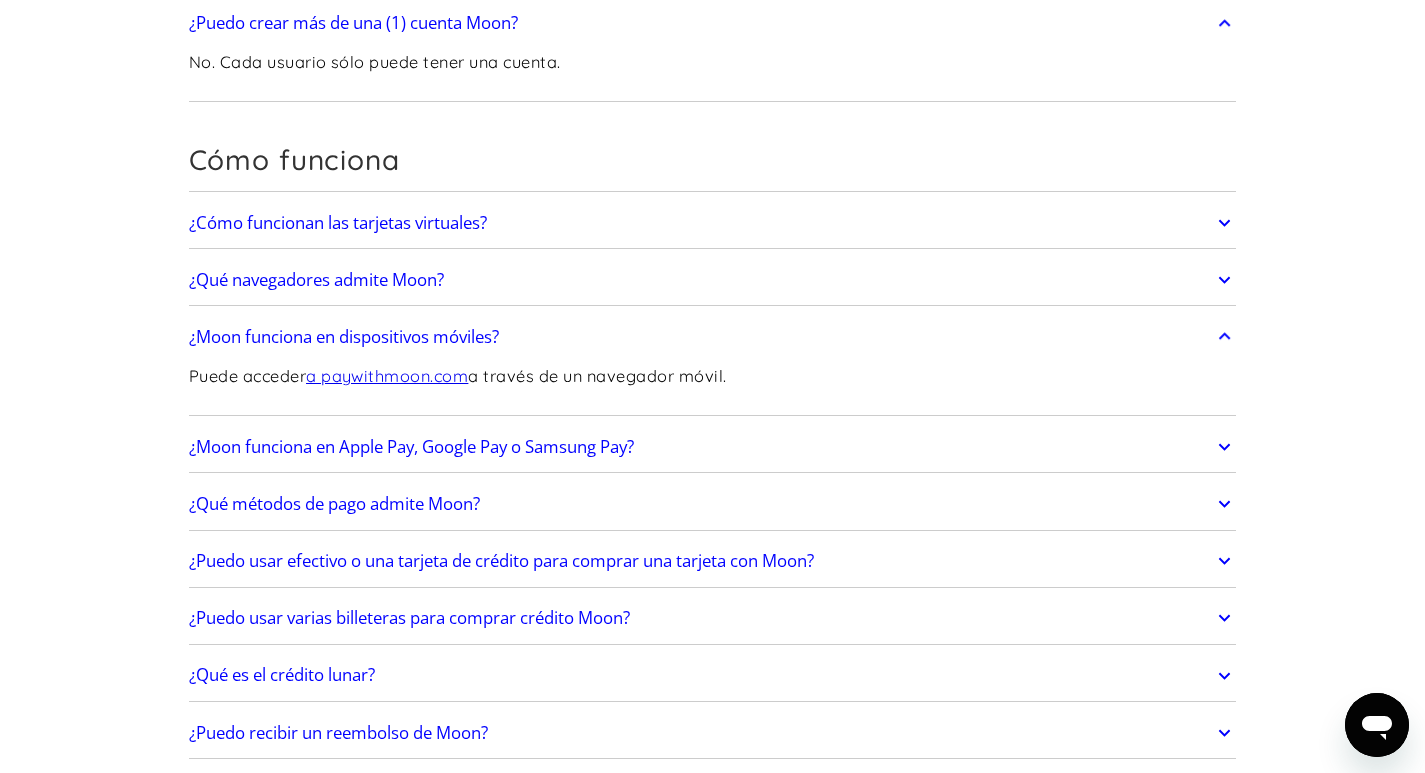 click on "¿Moon funciona en dispositivos móviles?" at bounding box center (713, 337) 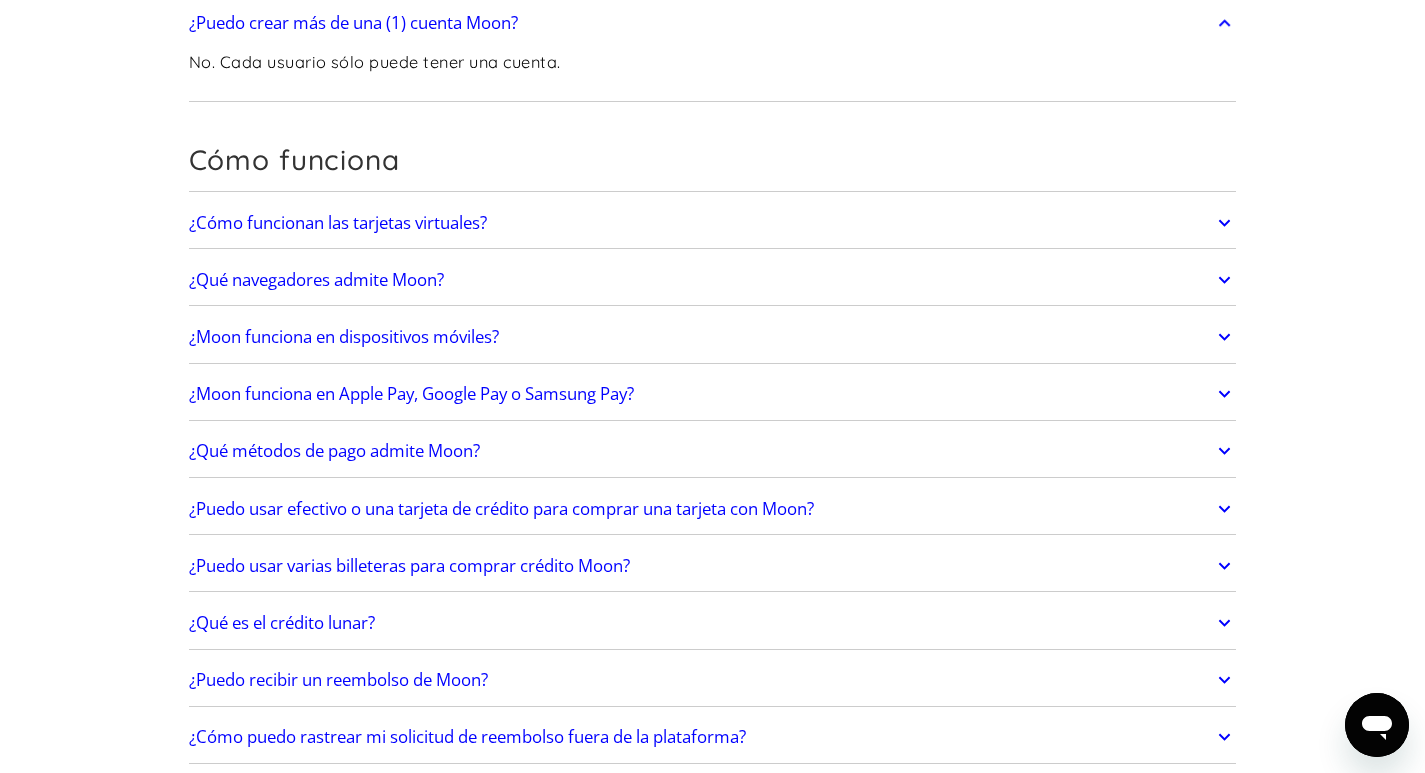 click on "¿Moon funciona en Apple Pay, Google Pay o Samsung Pay?" at bounding box center (713, 394) 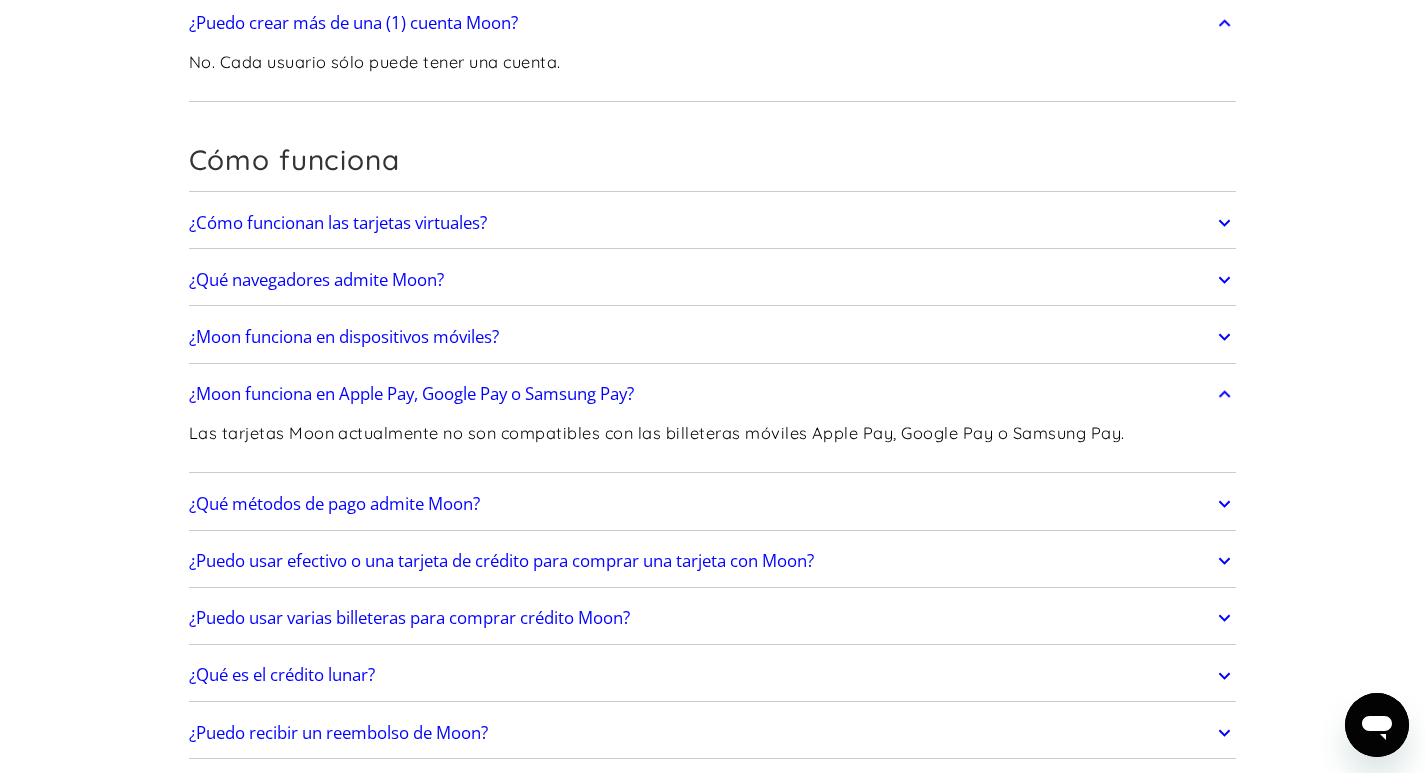 click on "¿Moon funciona en Apple Pay, Google Pay o Samsung Pay?" at bounding box center [713, 394] 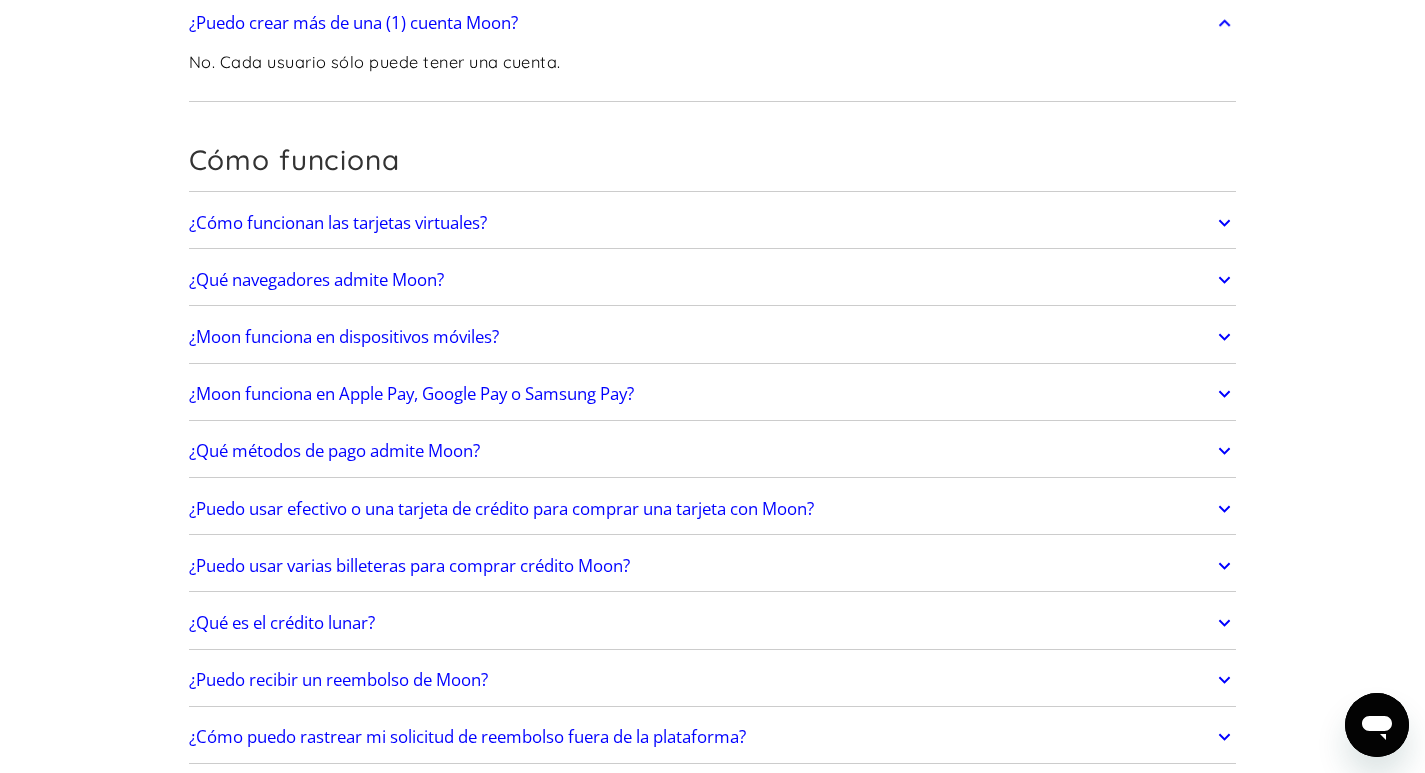 click on "¿Qué métodos de pago admite Moon?" at bounding box center [713, 451] 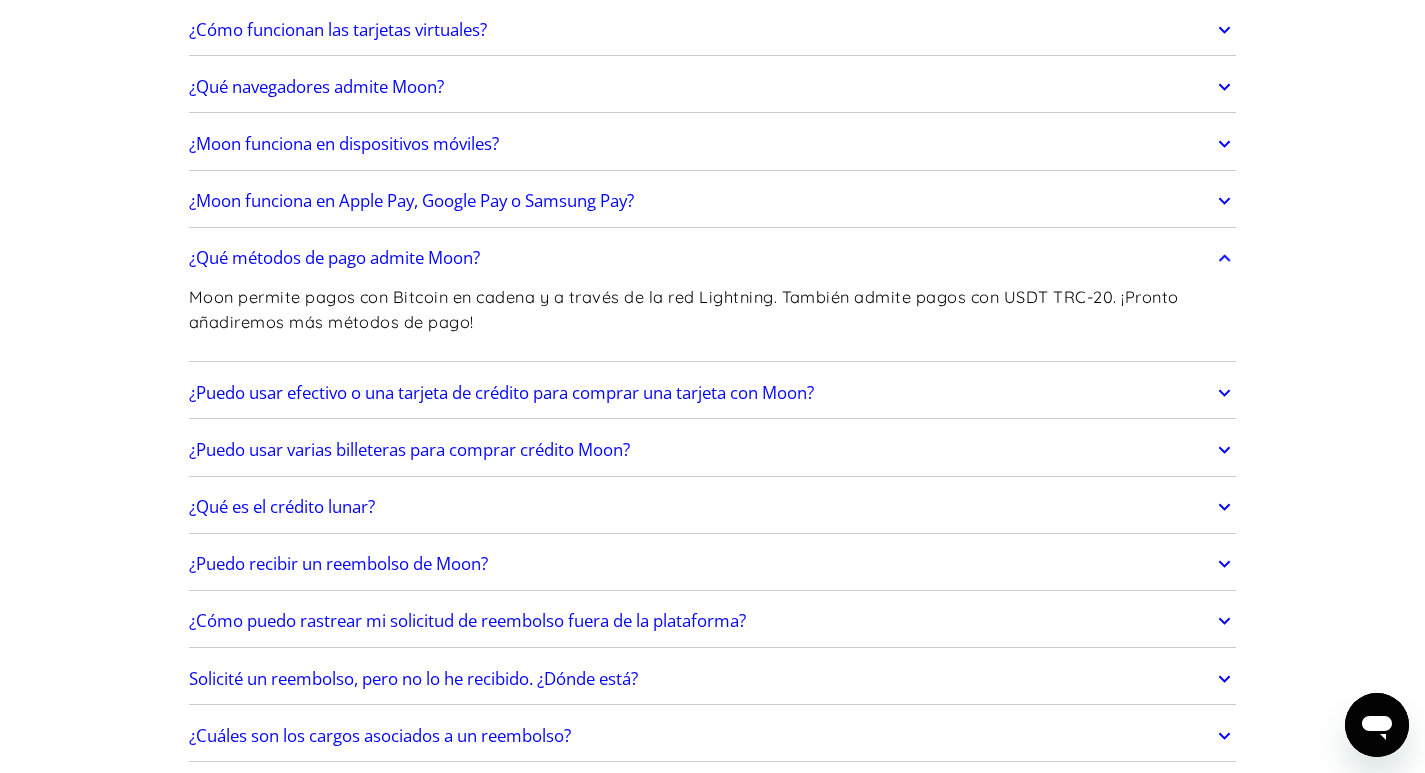 scroll, scrollTop: 900, scrollLeft: 0, axis: vertical 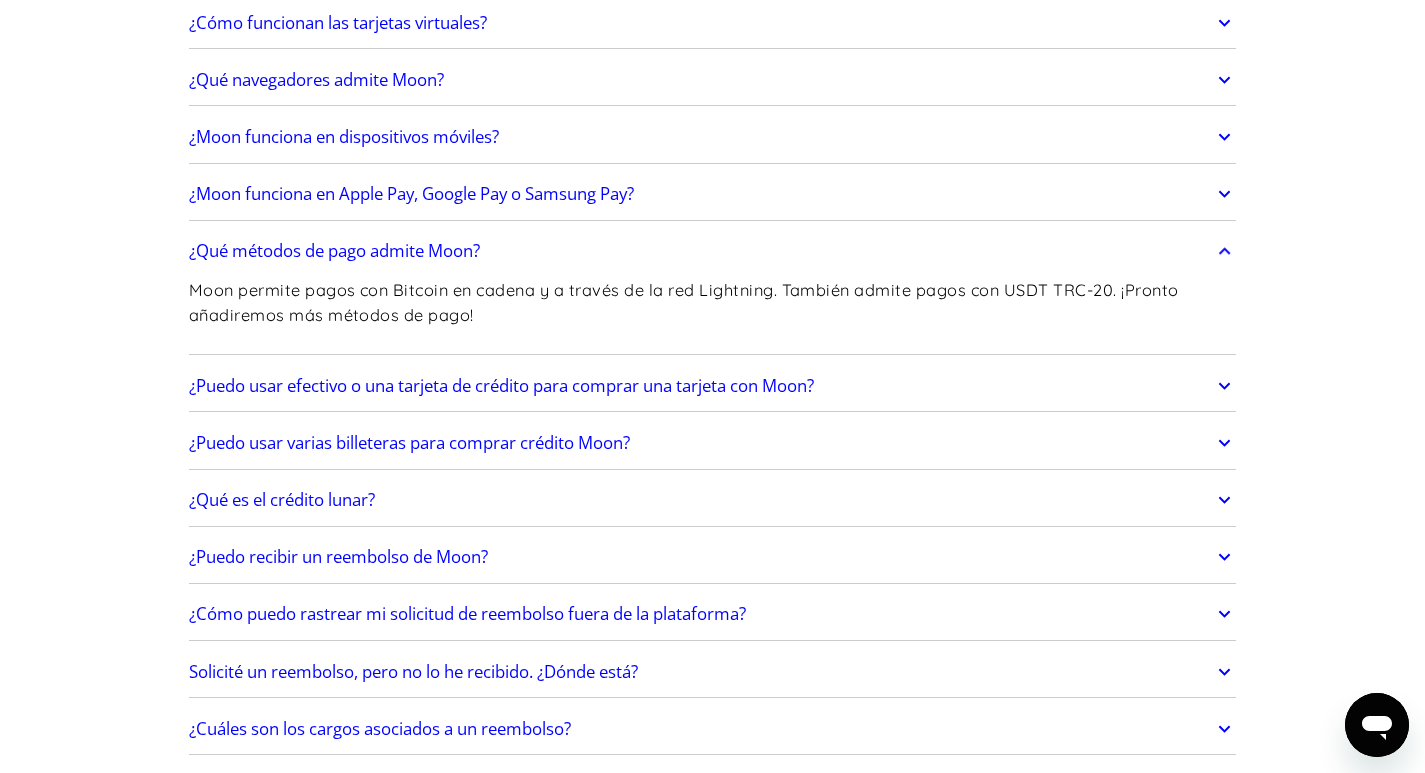 click on "¿Puedo usar efectivo o una tarjeta de crédito para comprar una tarjeta con Moon?" at bounding box center (713, 386) 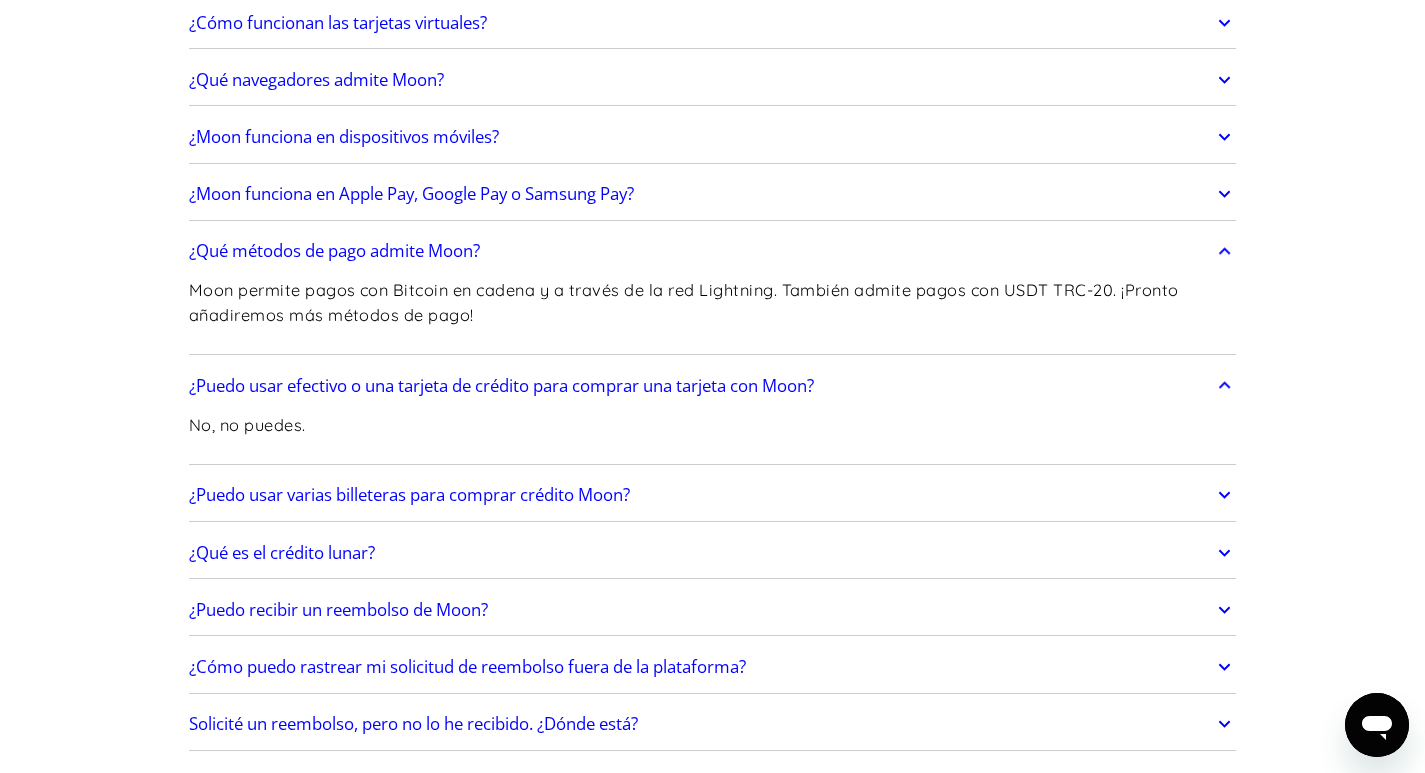 click on "¿Puedo usar varias billeteras para comprar crédito Moon?" at bounding box center [713, 495] 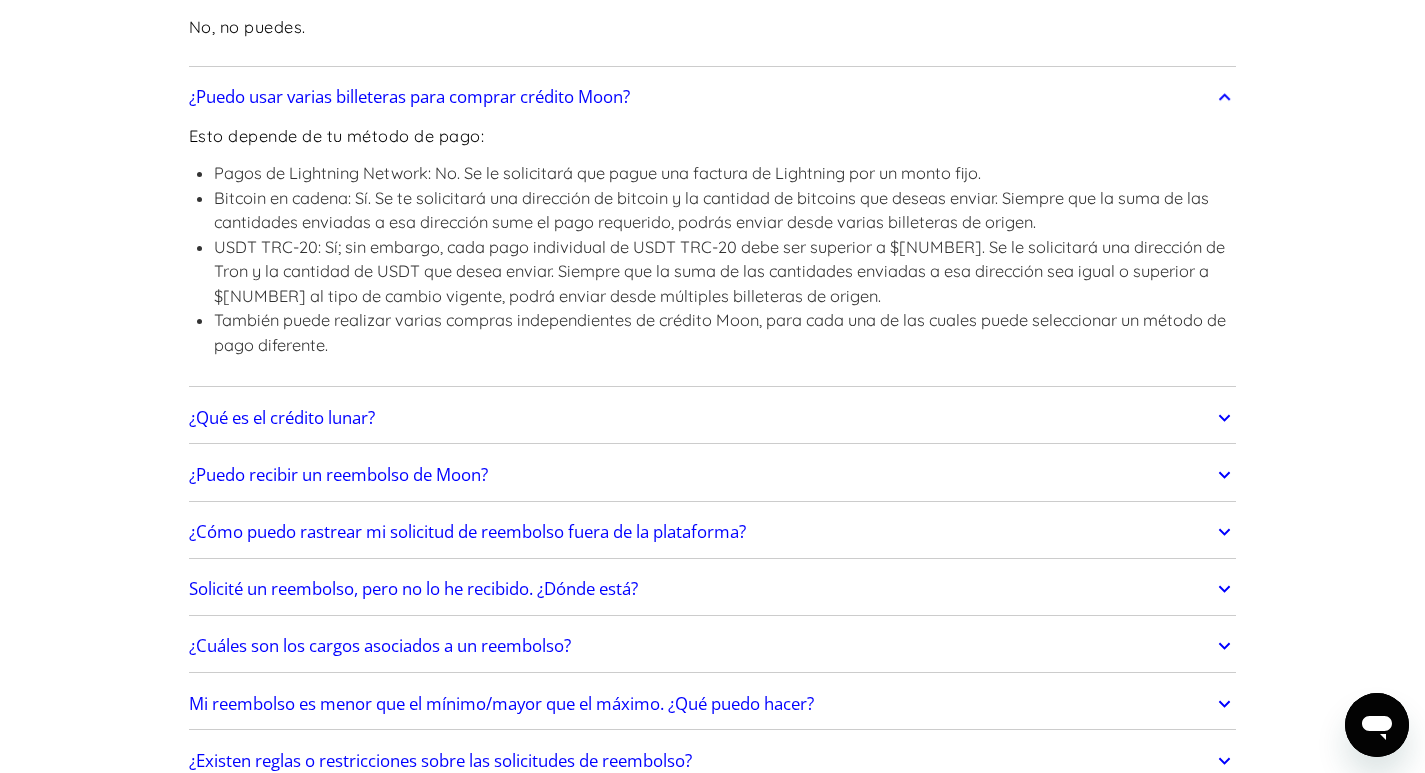 scroll, scrollTop: 1400, scrollLeft: 0, axis: vertical 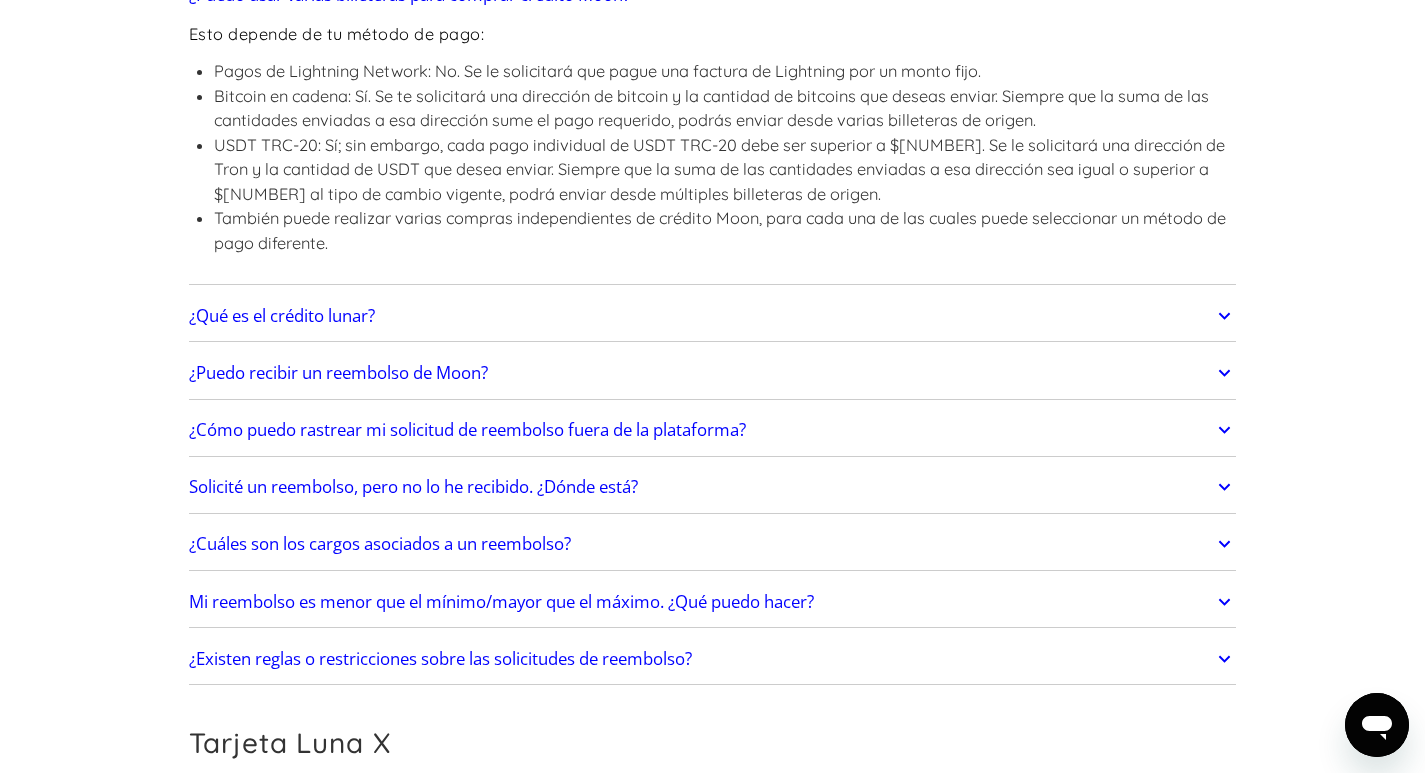 click on "¿Qué es el crédito lunar?" at bounding box center (713, 316) 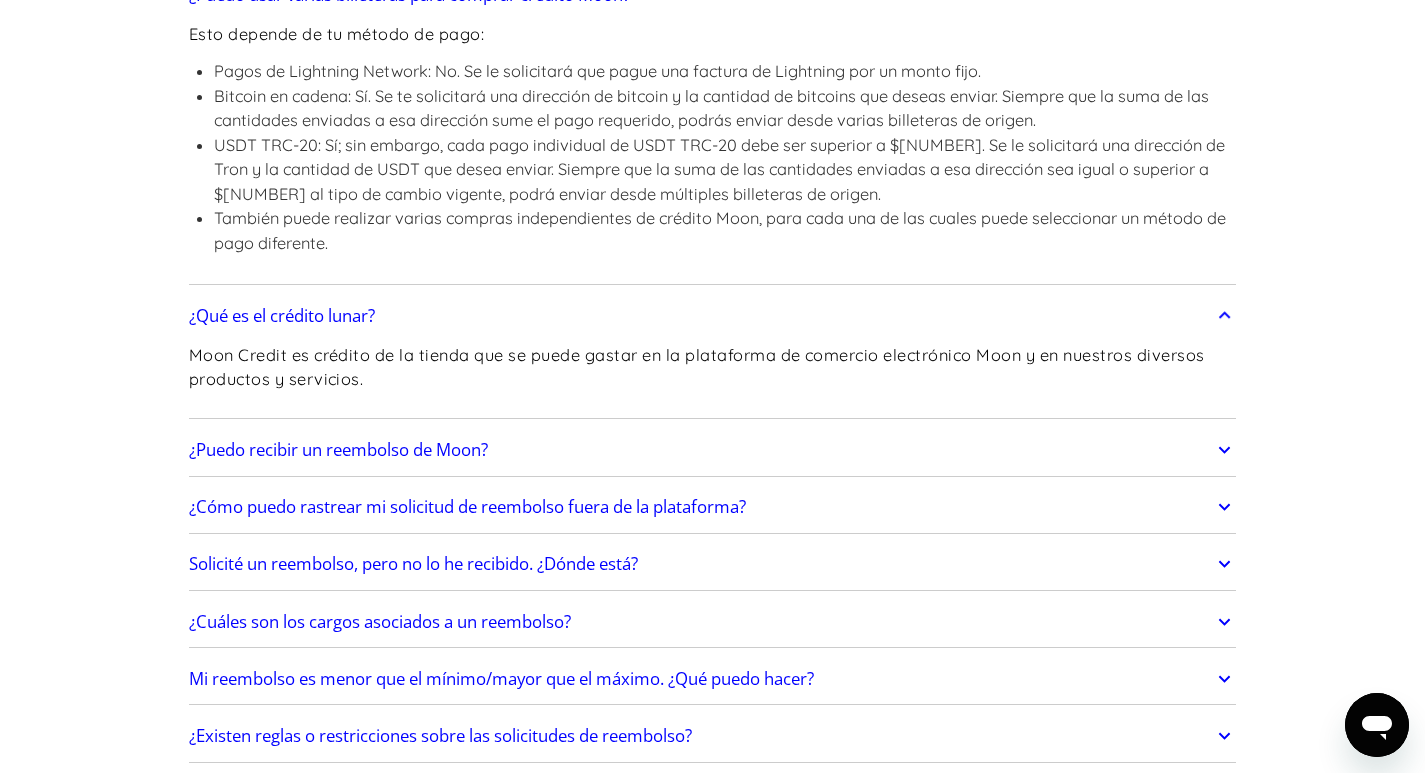 click on "¿Puedo recibir un reembolso de Moon?" at bounding box center [713, 450] 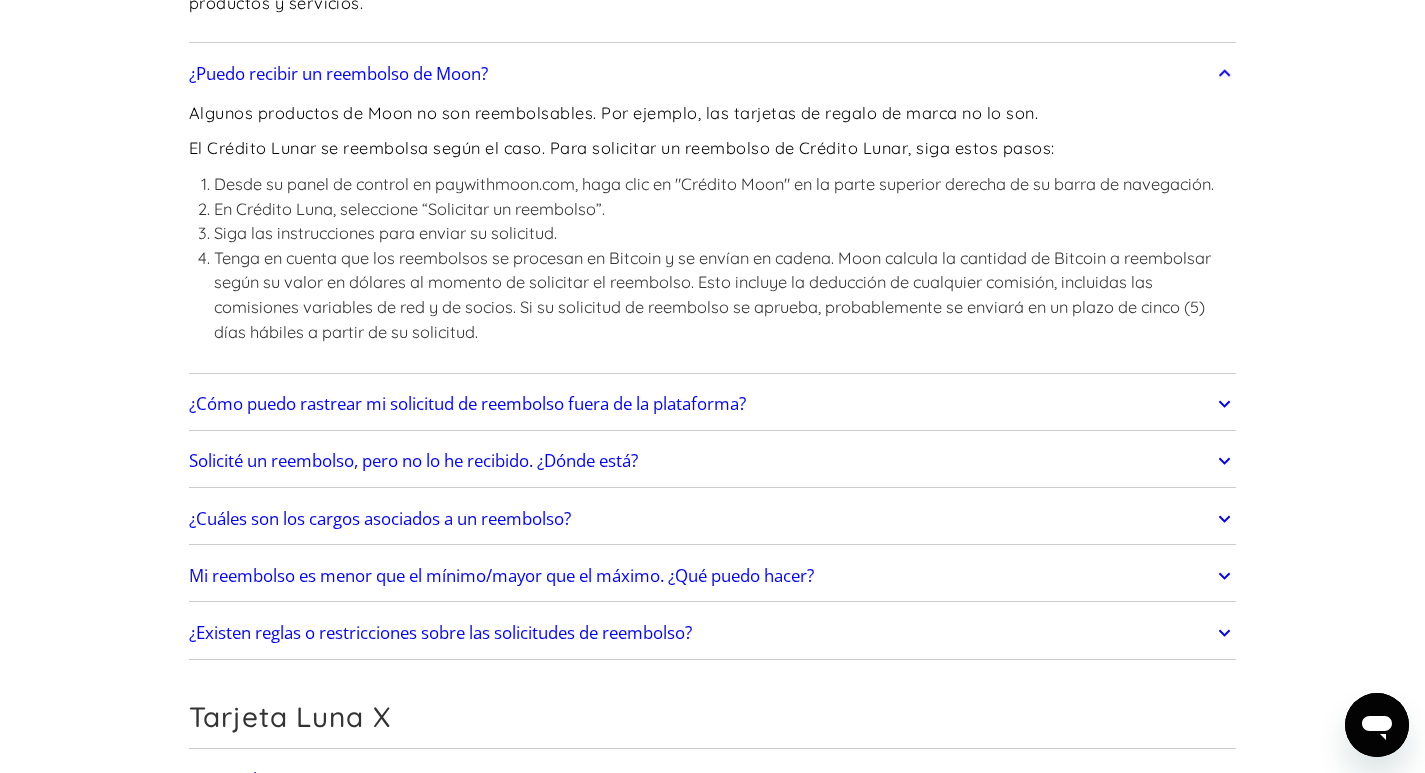scroll, scrollTop: 1800, scrollLeft: 0, axis: vertical 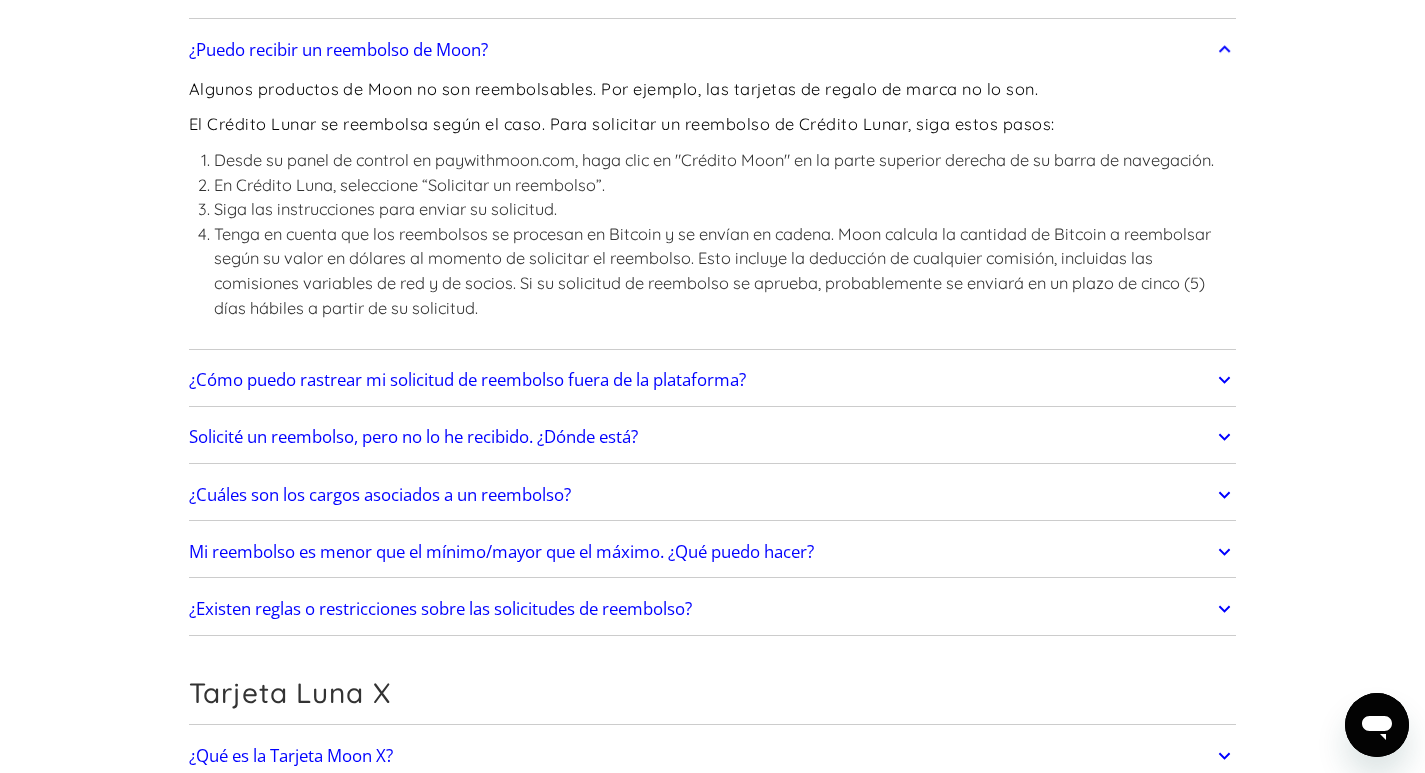 click on "¿Cuáles son los cargos asociados a un reembolso?" at bounding box center (380, 494) 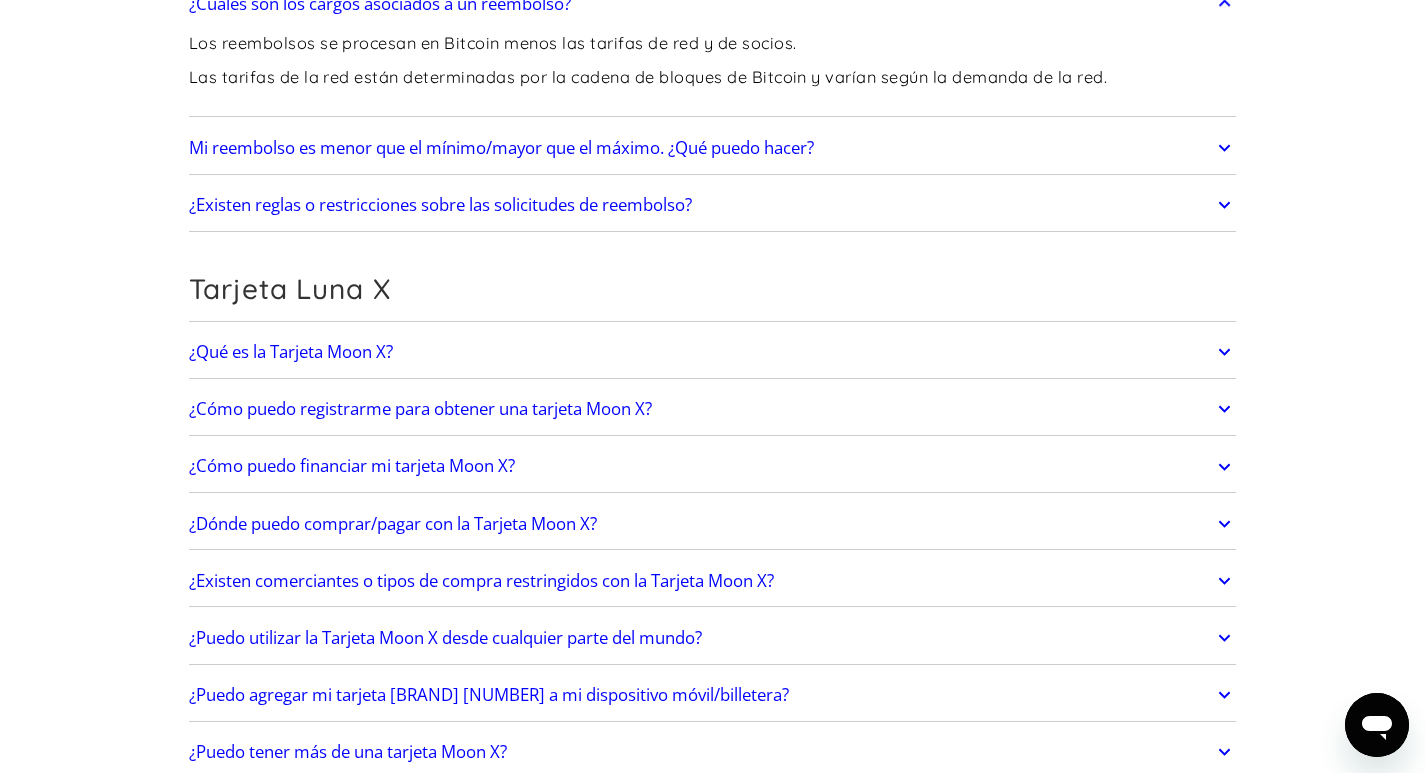 scroll, scrollTop: 2300, scrollLeft: 0, axis: vertical 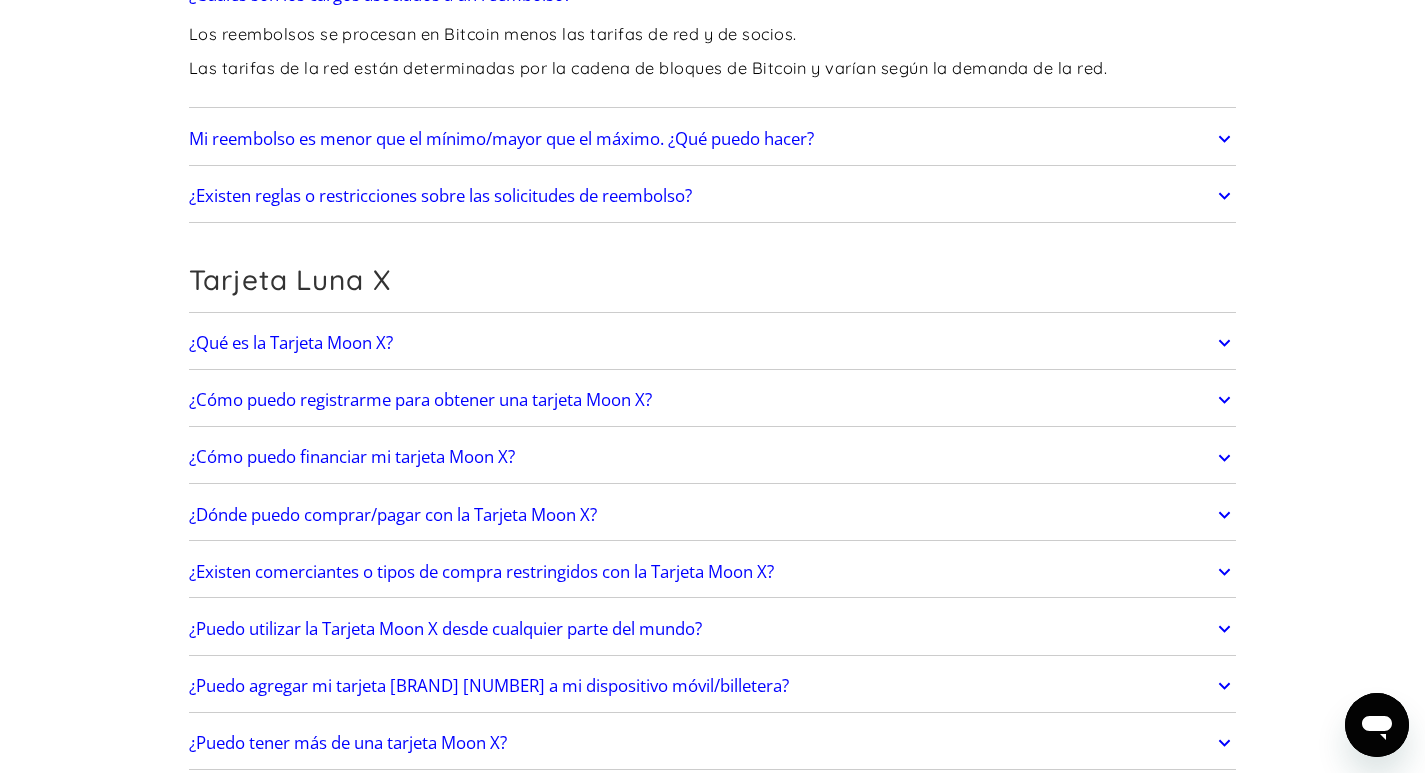 click on "¿Cómo puedo registrarme para obtener una tarjeta Moon X?" at bounding box center [420, 399] 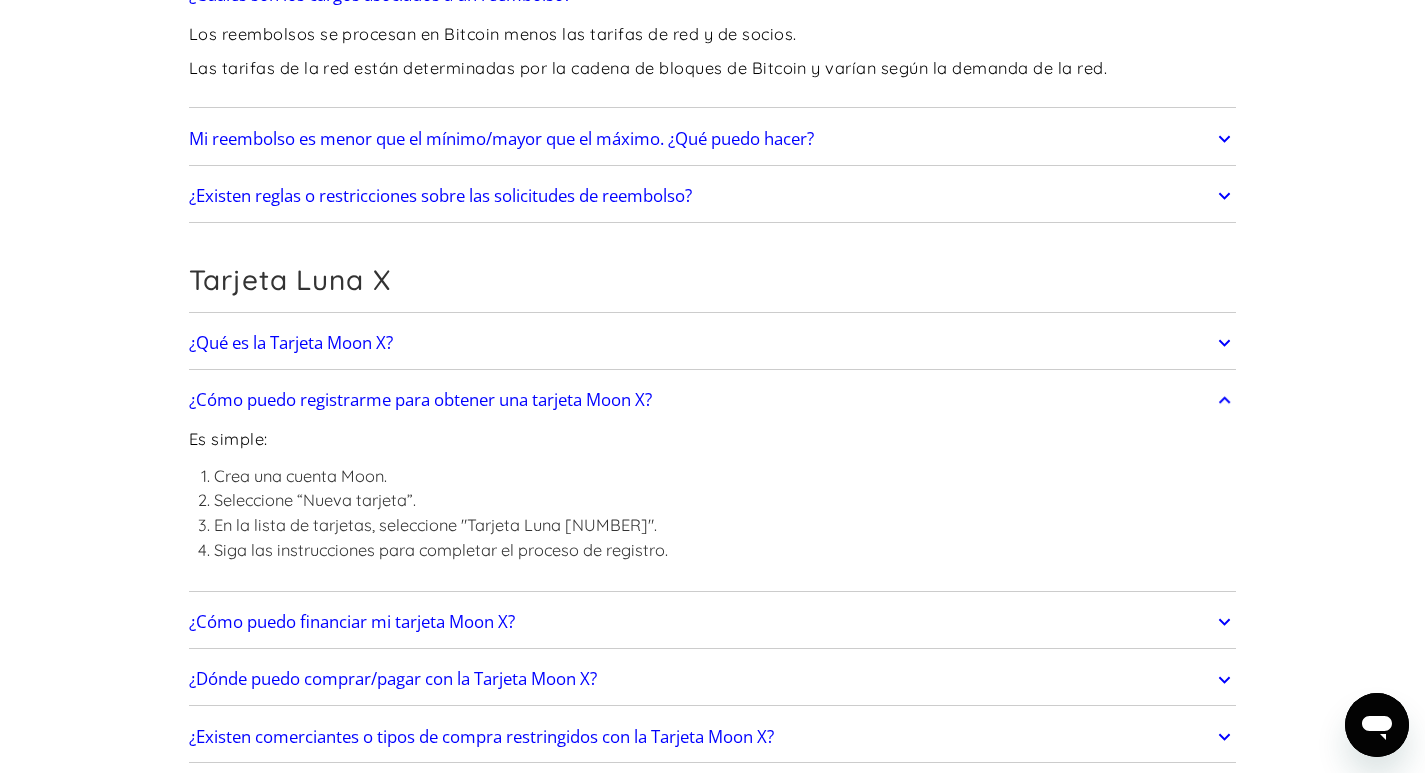 click on "¿Cómo puedo registrarme para obtener una tarjeta Moon X?" at bounding box center [420, 399] 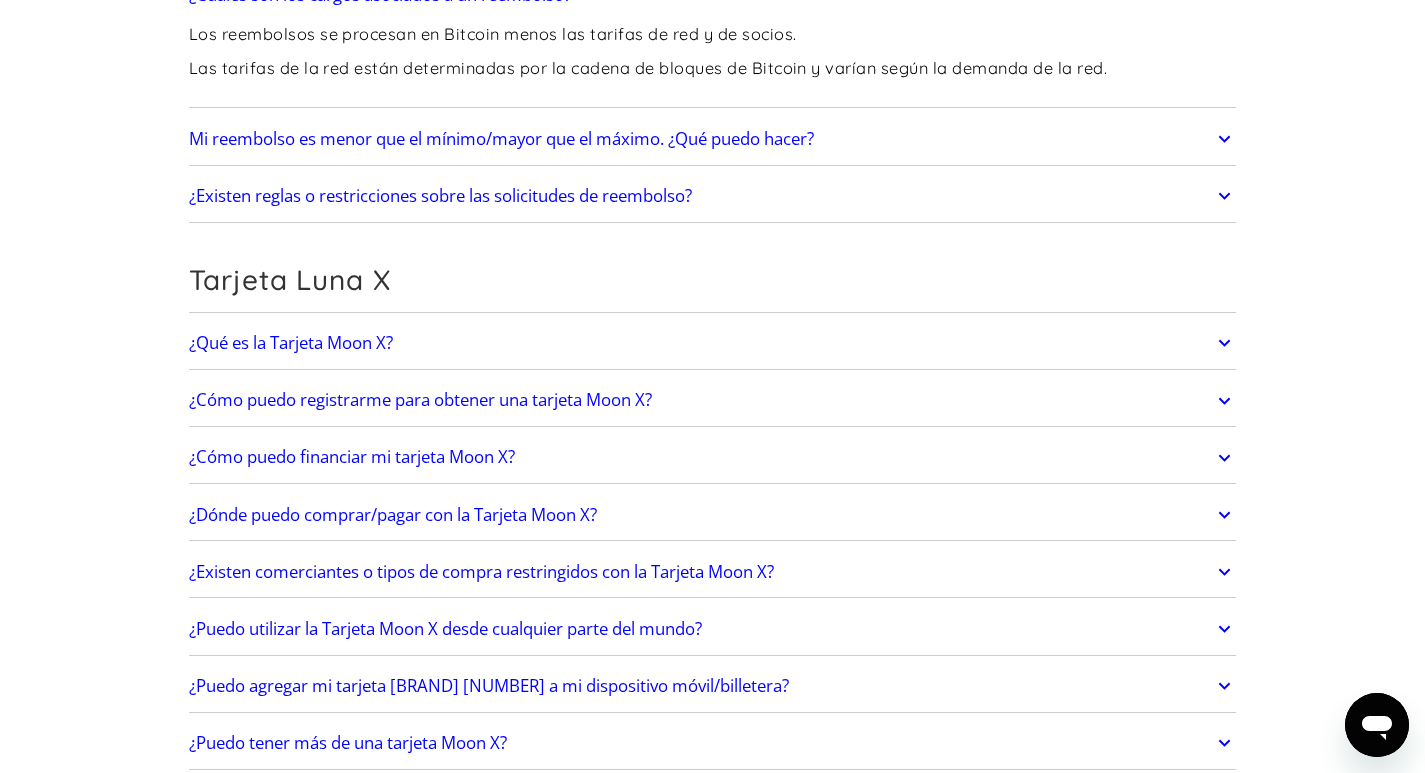 click on "¿Cómo puedo financiar mi tarjeta Moon X?" at bounding box center (713, 458) 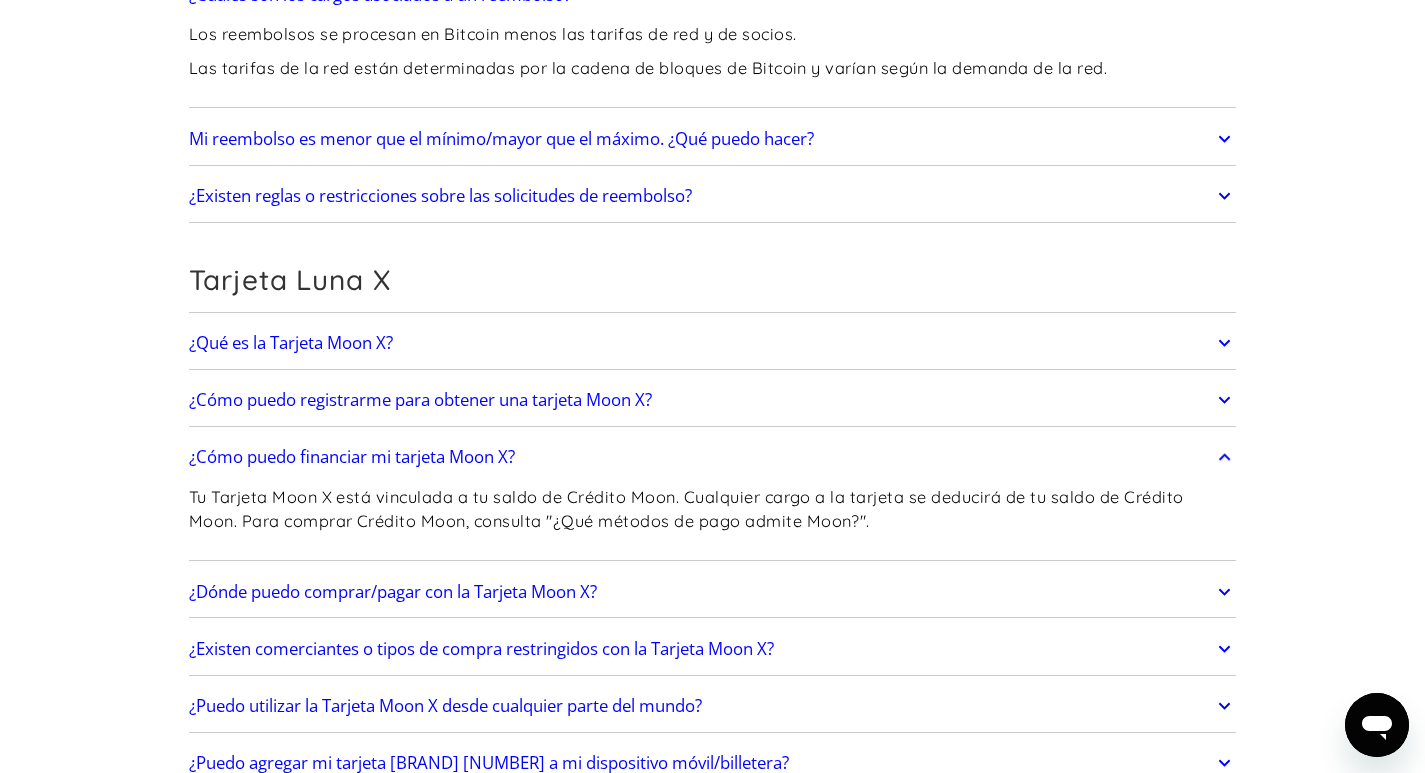click on "¿Dónde puedo comprar/pagar con la Tarjeta Moon X?" at bounding box center [393, 591] 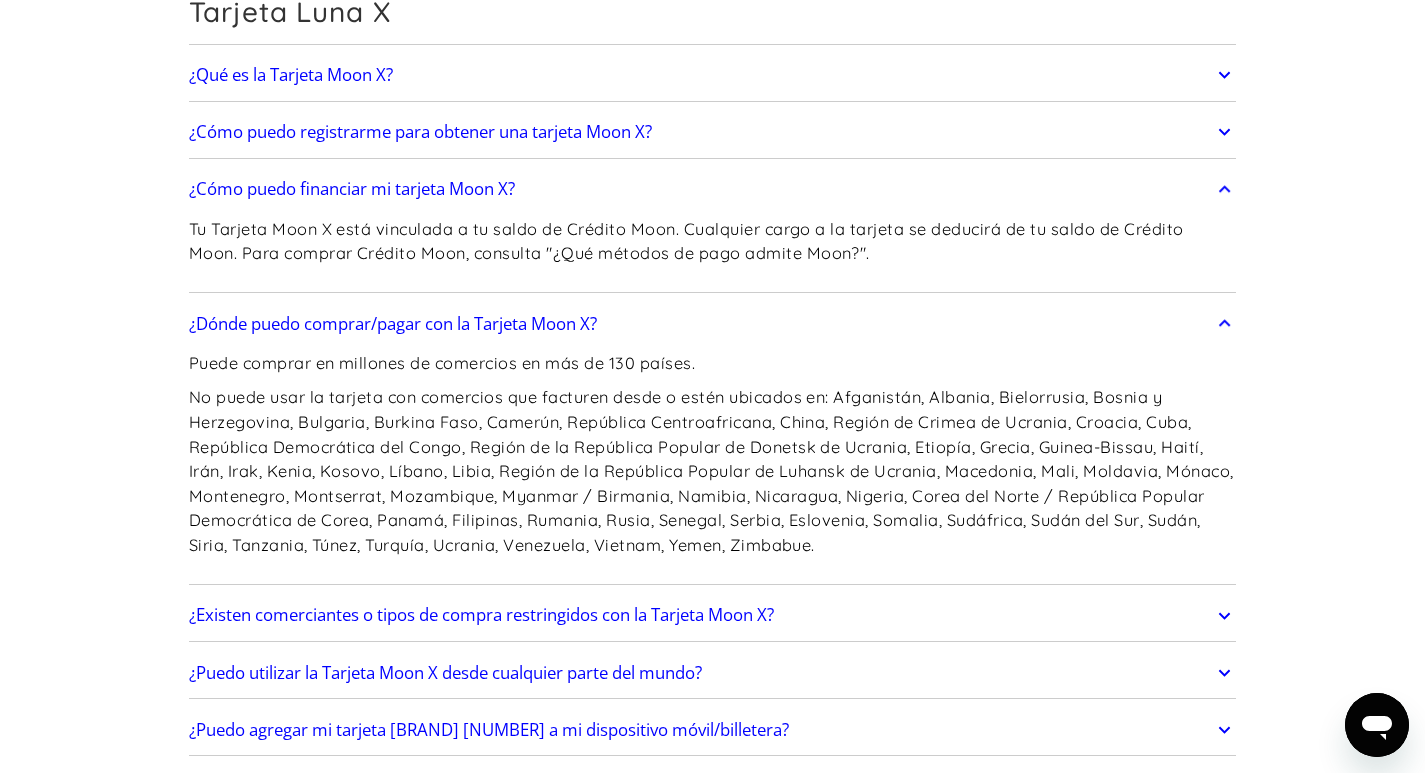 scroll, scrollTop: 2700, scrollLeft: 0, axis: vertical 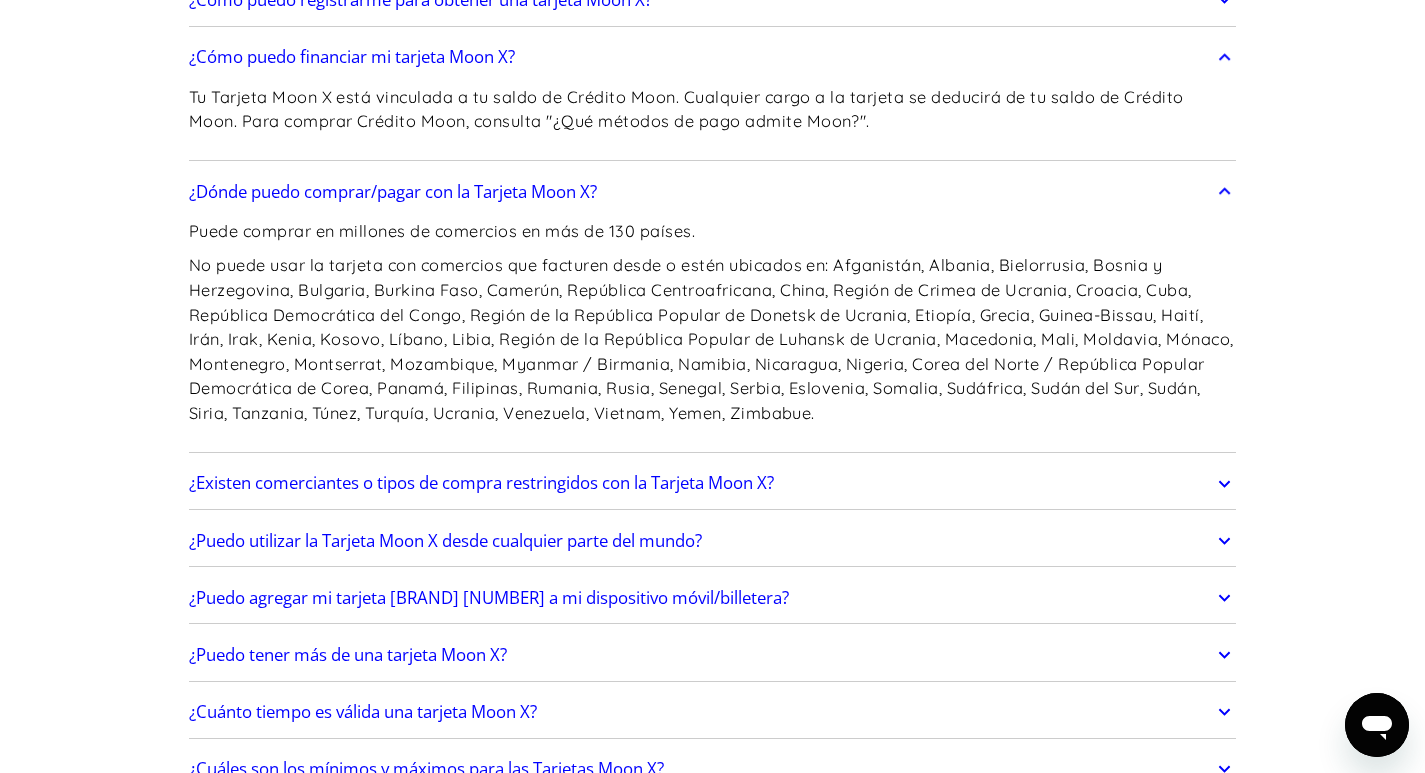 click on "¿Existen comerciantes o tipos de compra restringidos con la Tarjeta Moon X?" at bounding box center [481, 482] 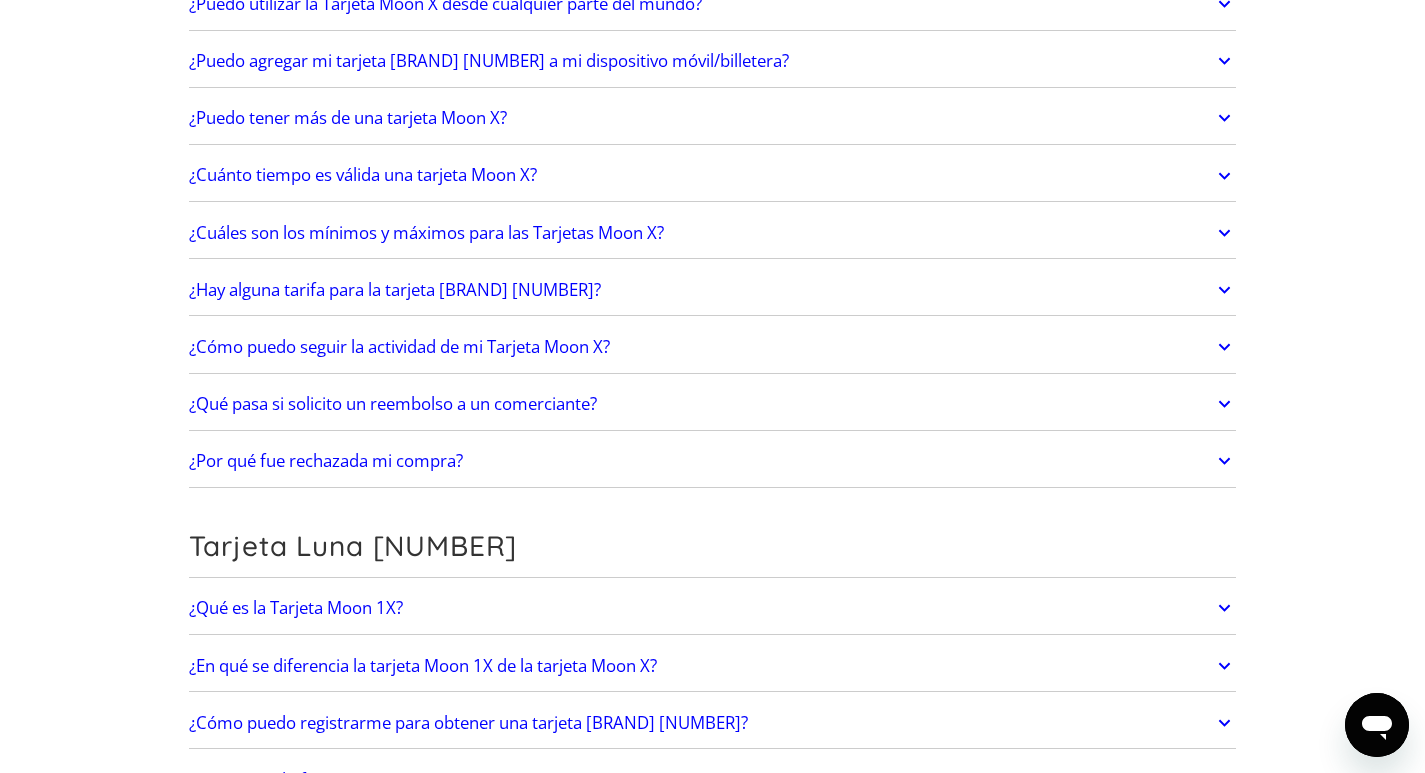 scroll, scrollTop: 3400, scrollLeft: 0, axis: vertical 